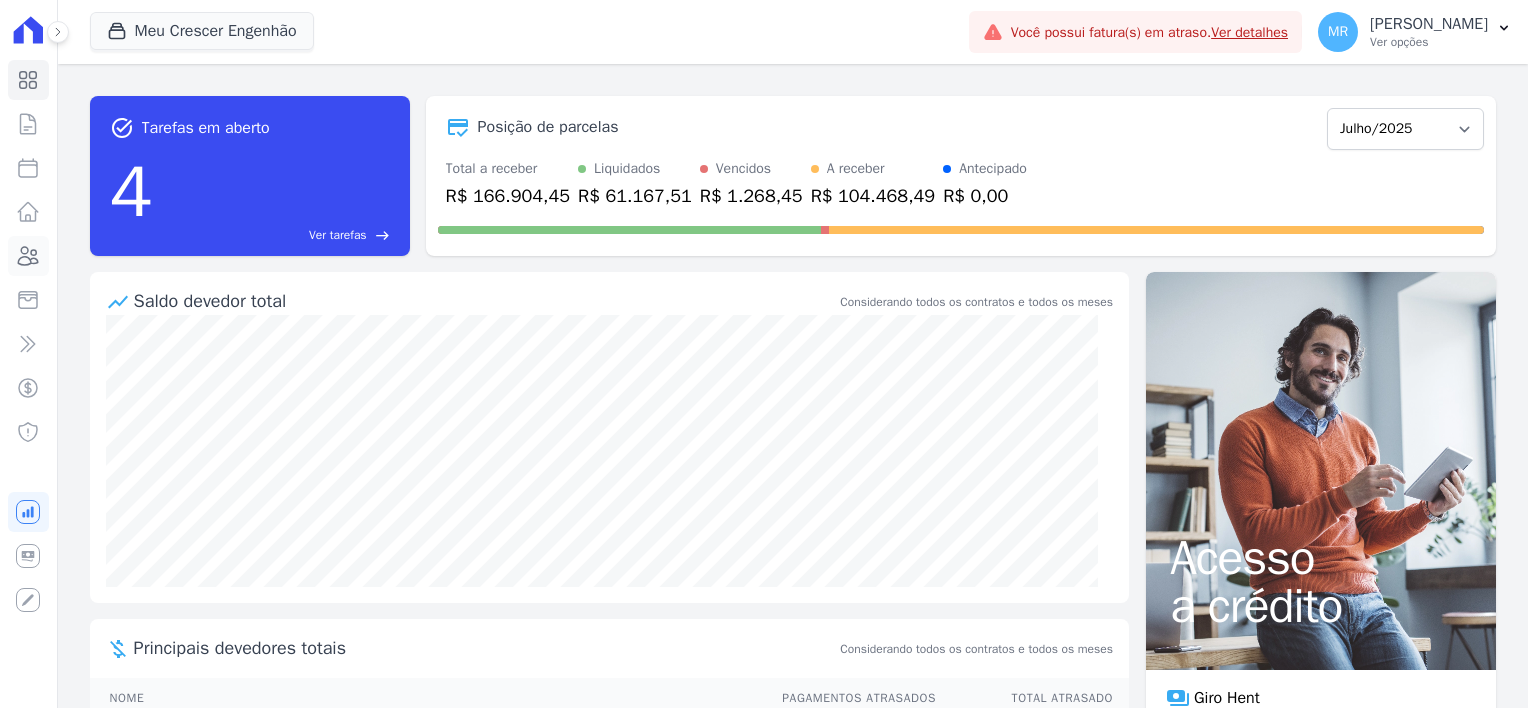 scroll, scrollTop: 0, scrollLeft: 0, axis: both 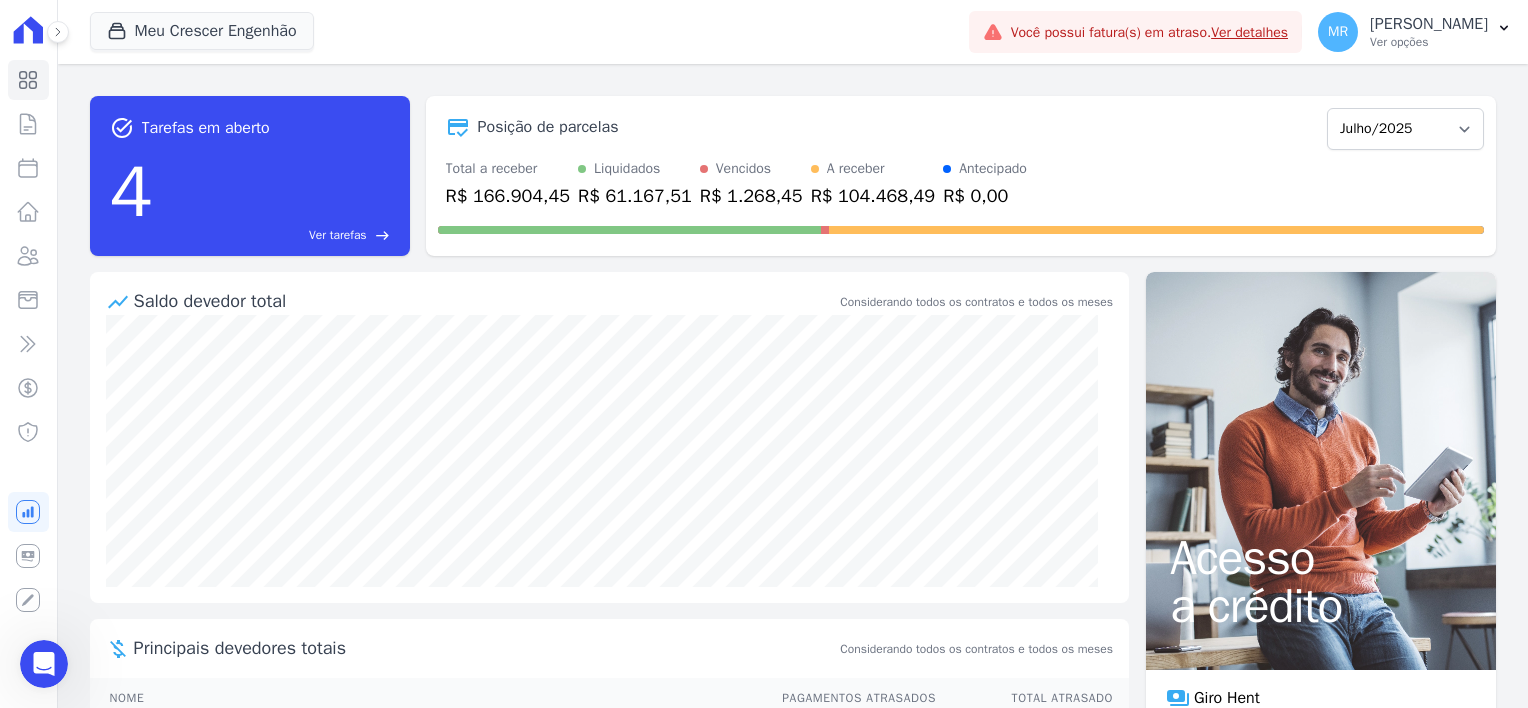 click at bounding box center [44, 664] 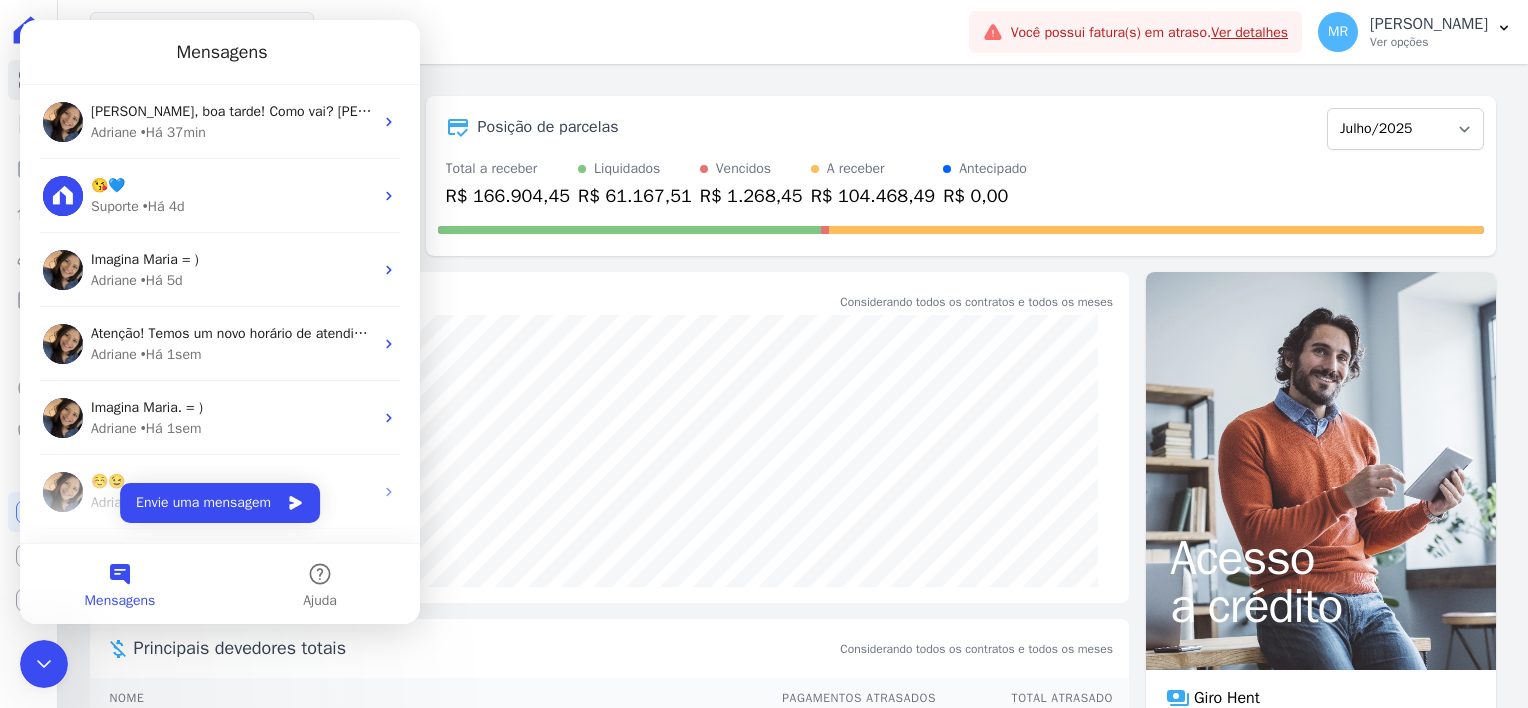 scroll, scrollTop: 0, scrollLeft: 0, axis: both 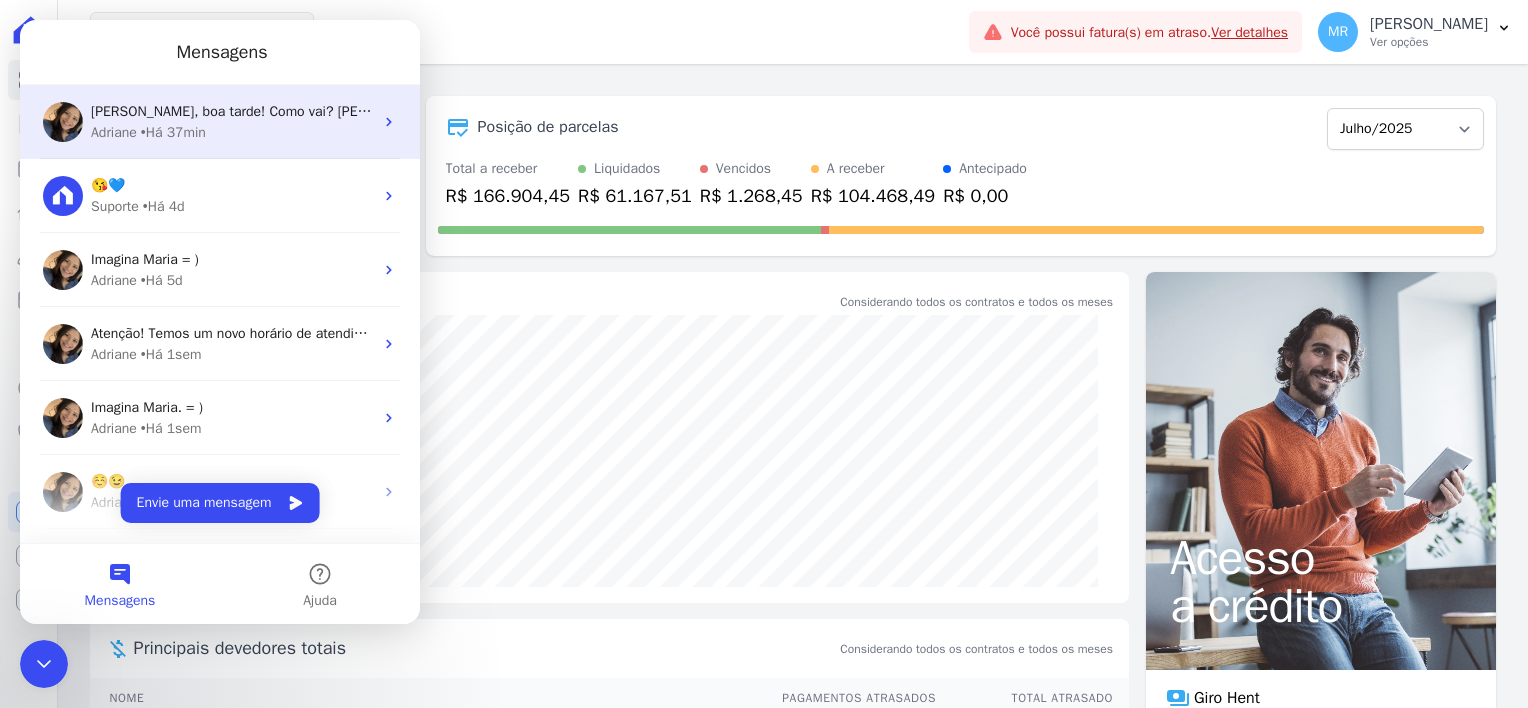 click on "Olá Maria, boa tarde! Como vai?   Maria, estamos enfrentando uma sobrecarga no servidor, causando demora na leitura das informações.  Estou acompanhando e assim que for normalizado, aprovo a remessa importada e enviarei aqui." at bounding box center [866, 111] 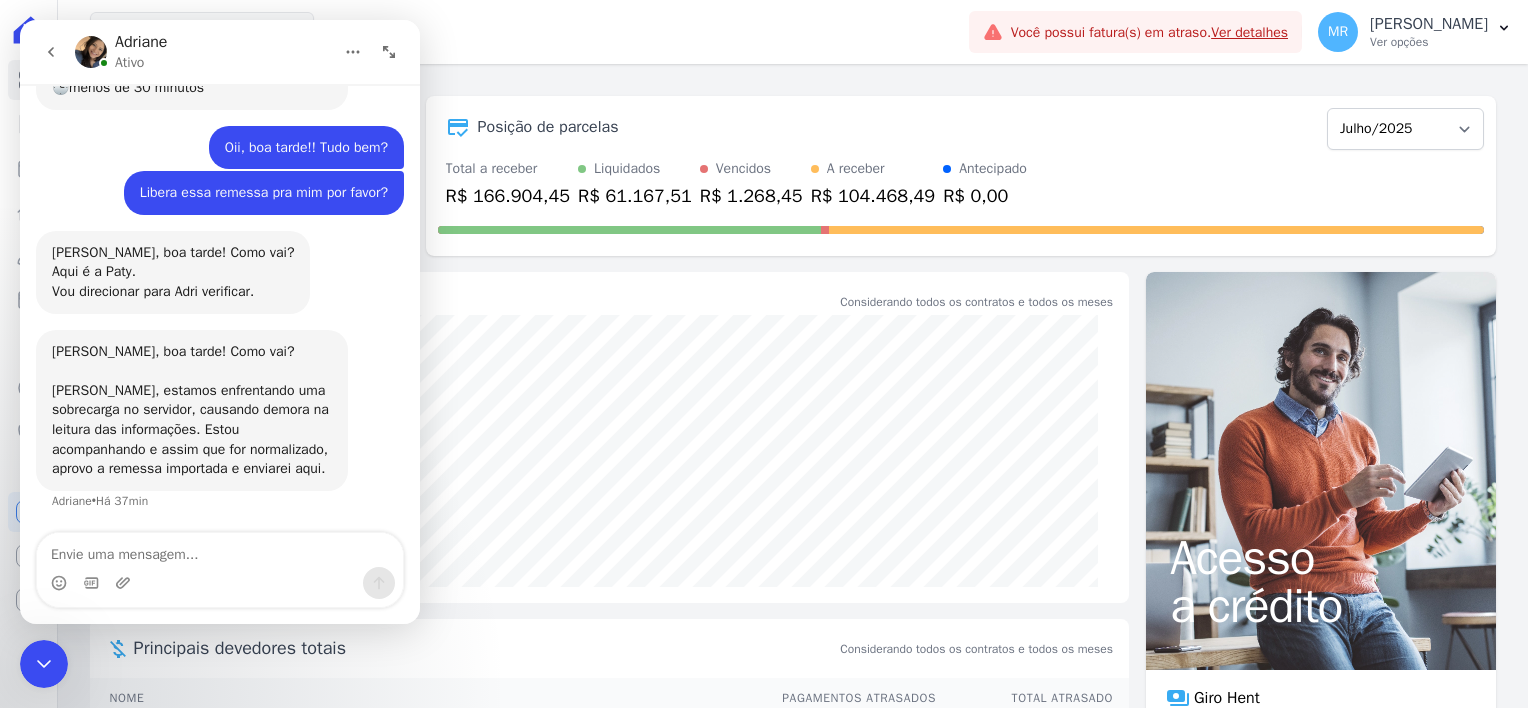 scroll, scrollTop: 228, scrollLeft: 0, axis: vertical 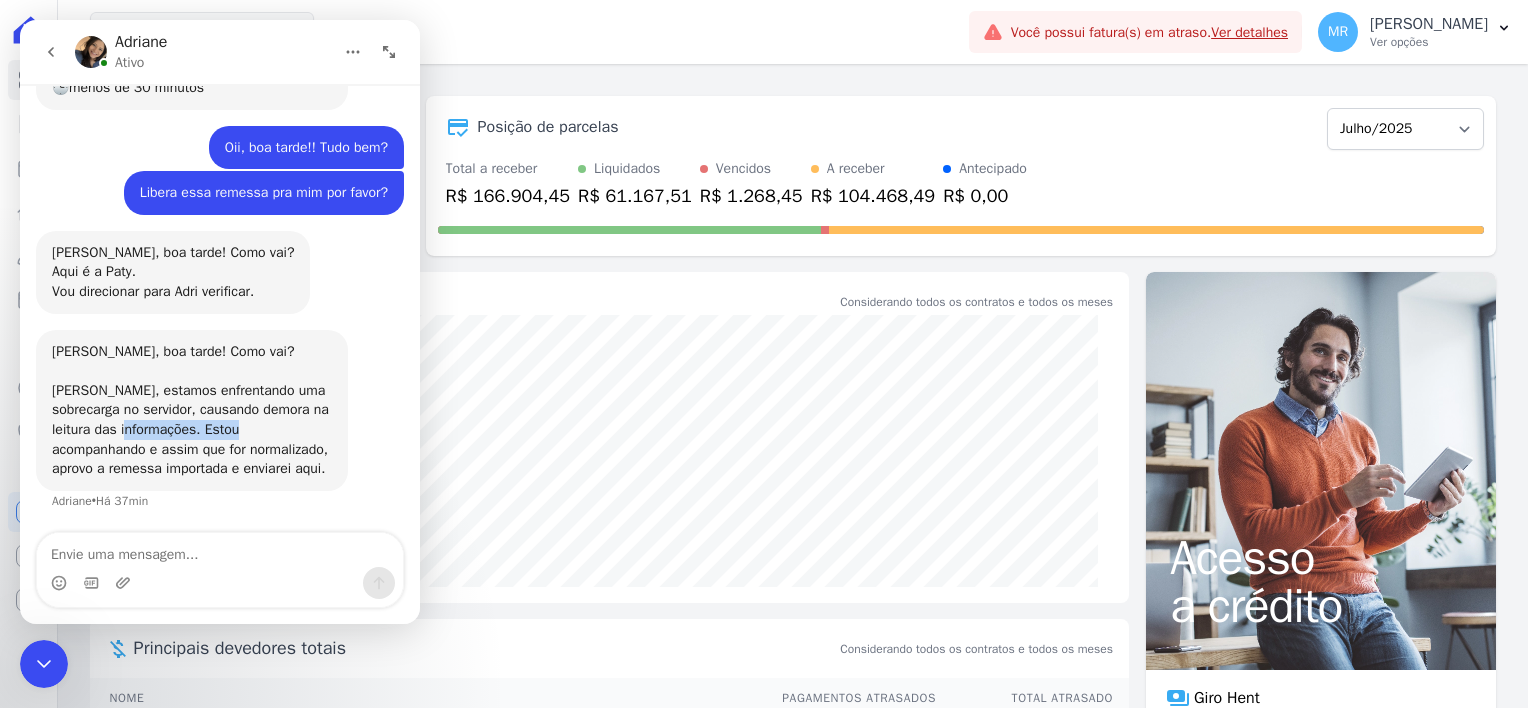 drag, startPoint x: 187, startPoint y: 435, endPoint x: 249, endPoint y: 435, distance: 62 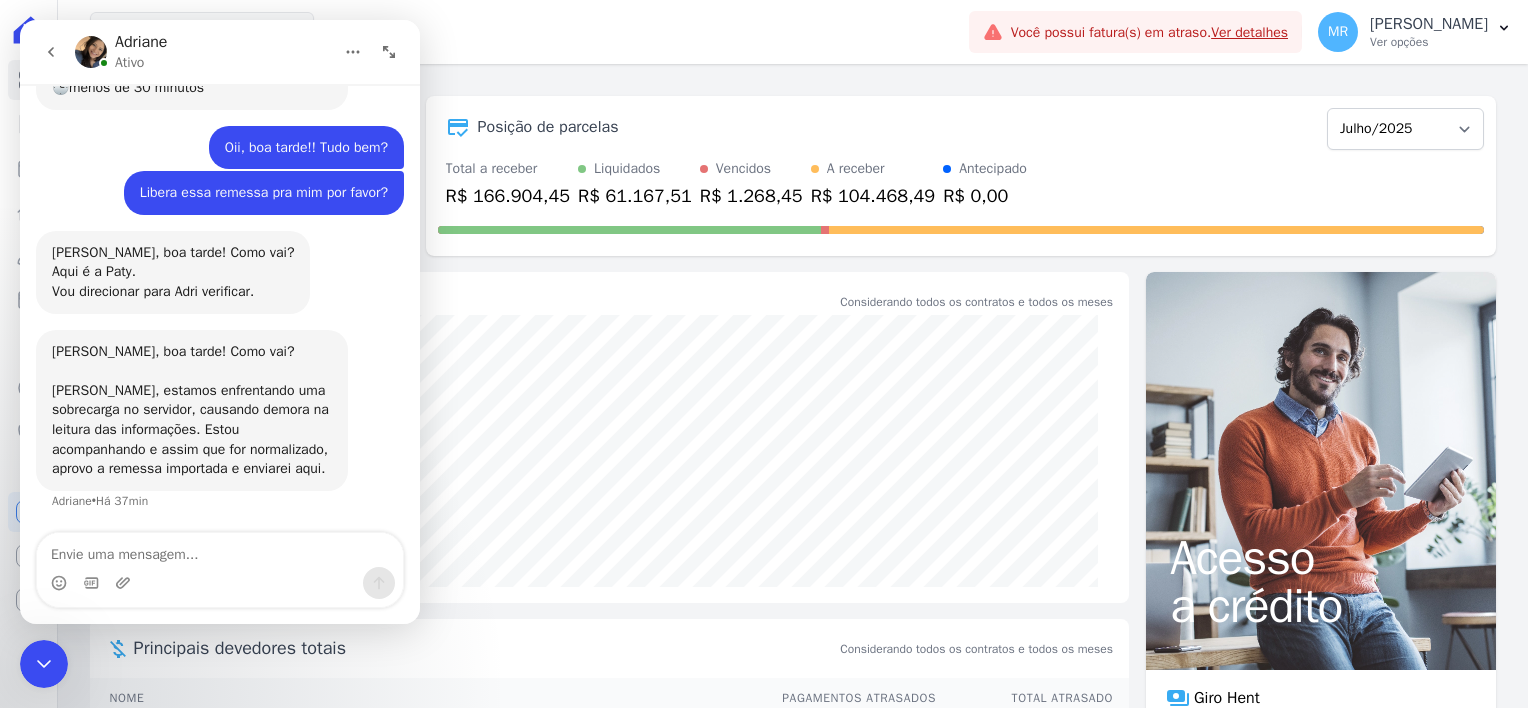 drag, startPoint x: 249, startPoint y: 435, endPoint x: 160, endPoint y: 444, distance: 89.453896 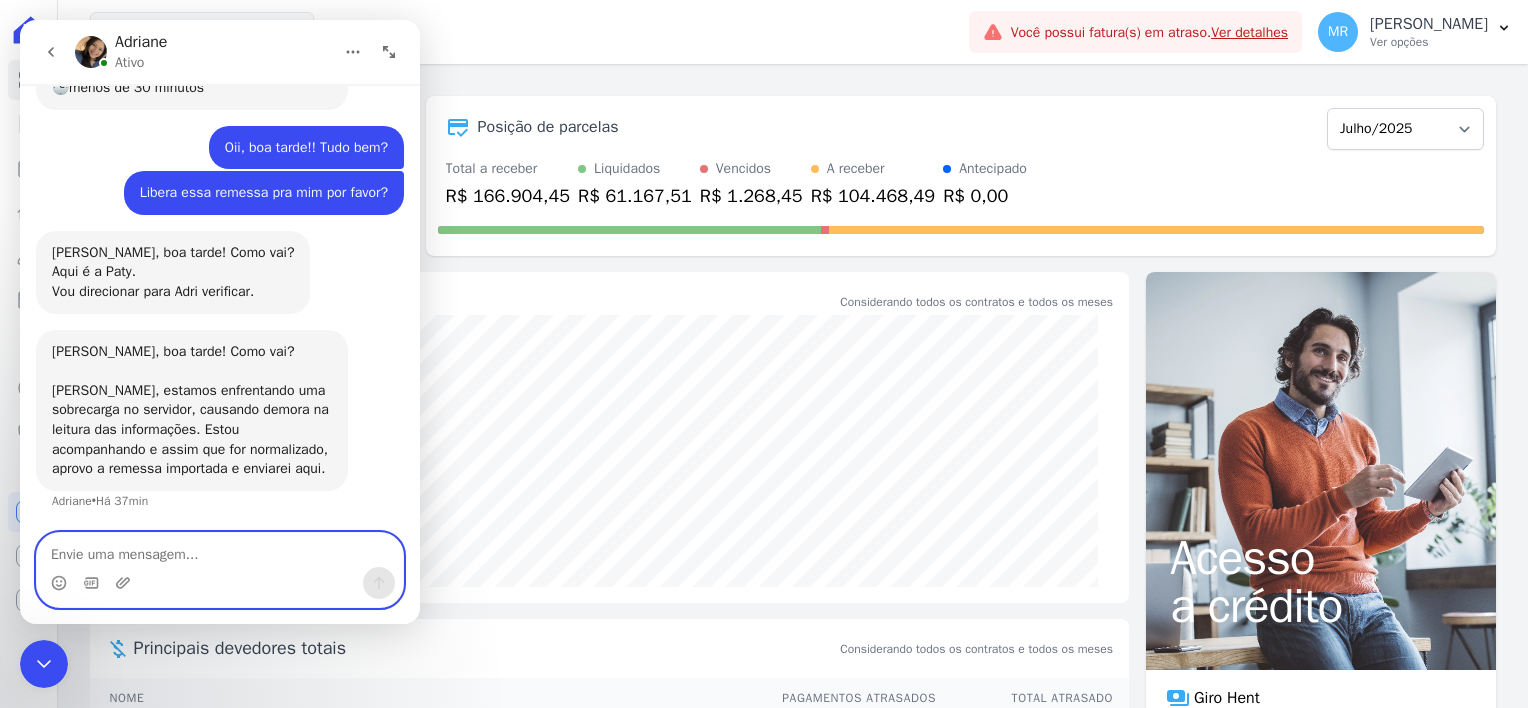 click at bounding box center [220, 550] 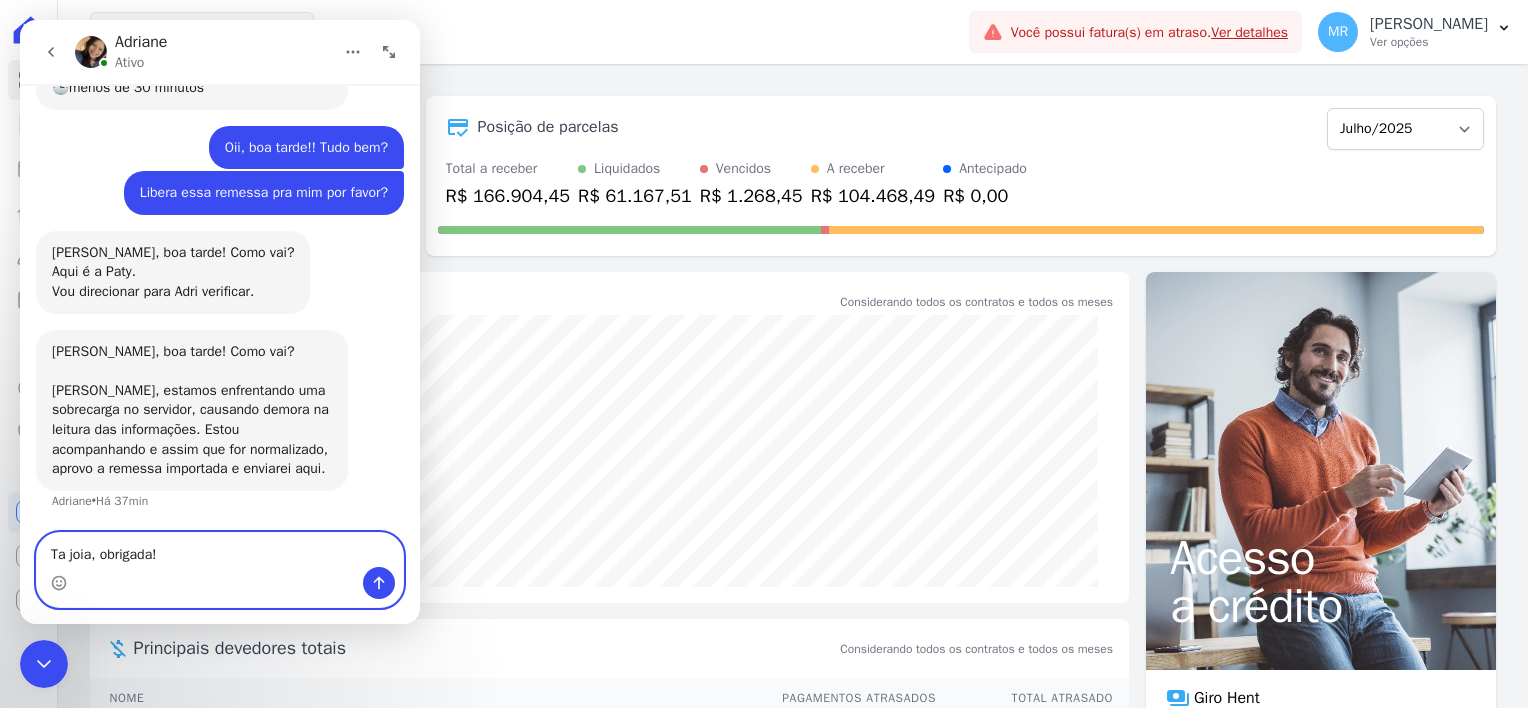 type on "Ta joia, obrigada!!" 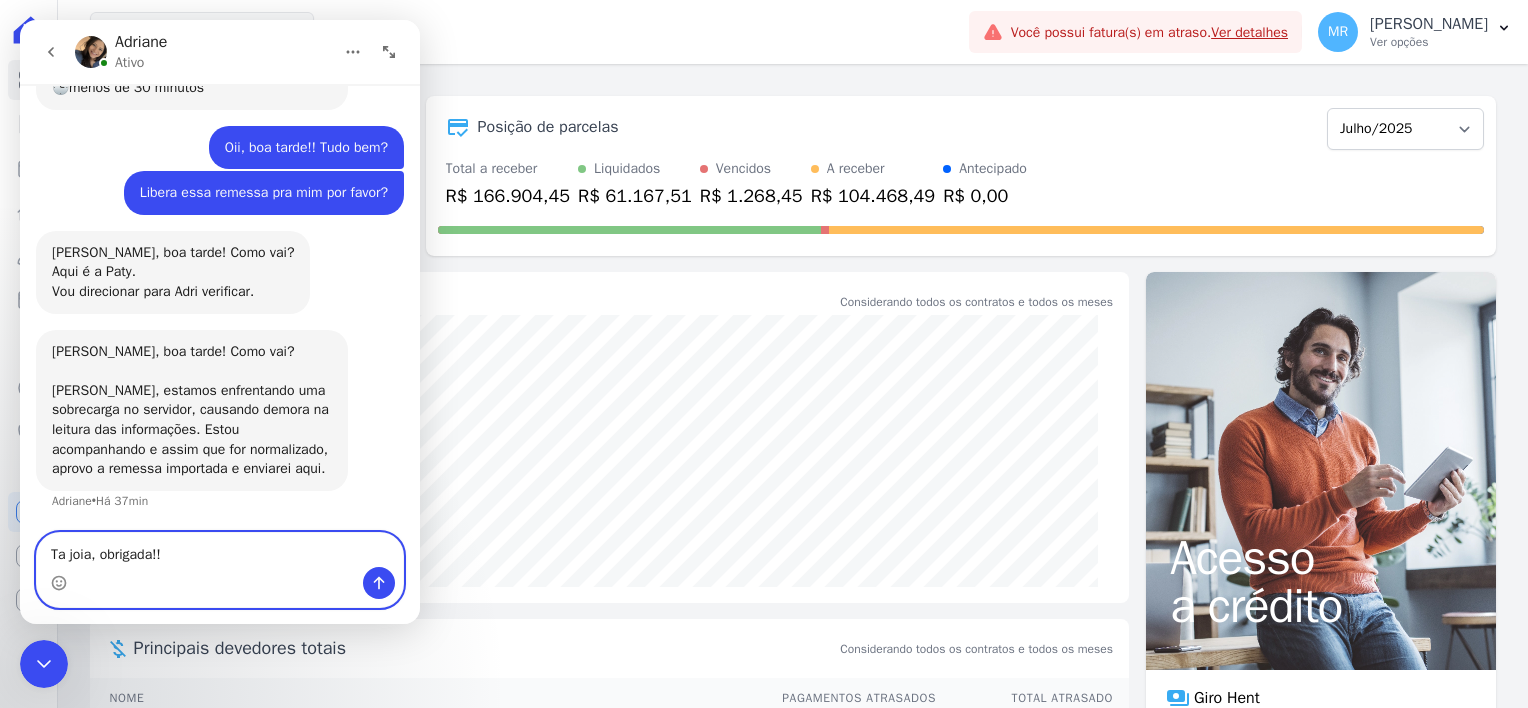 type 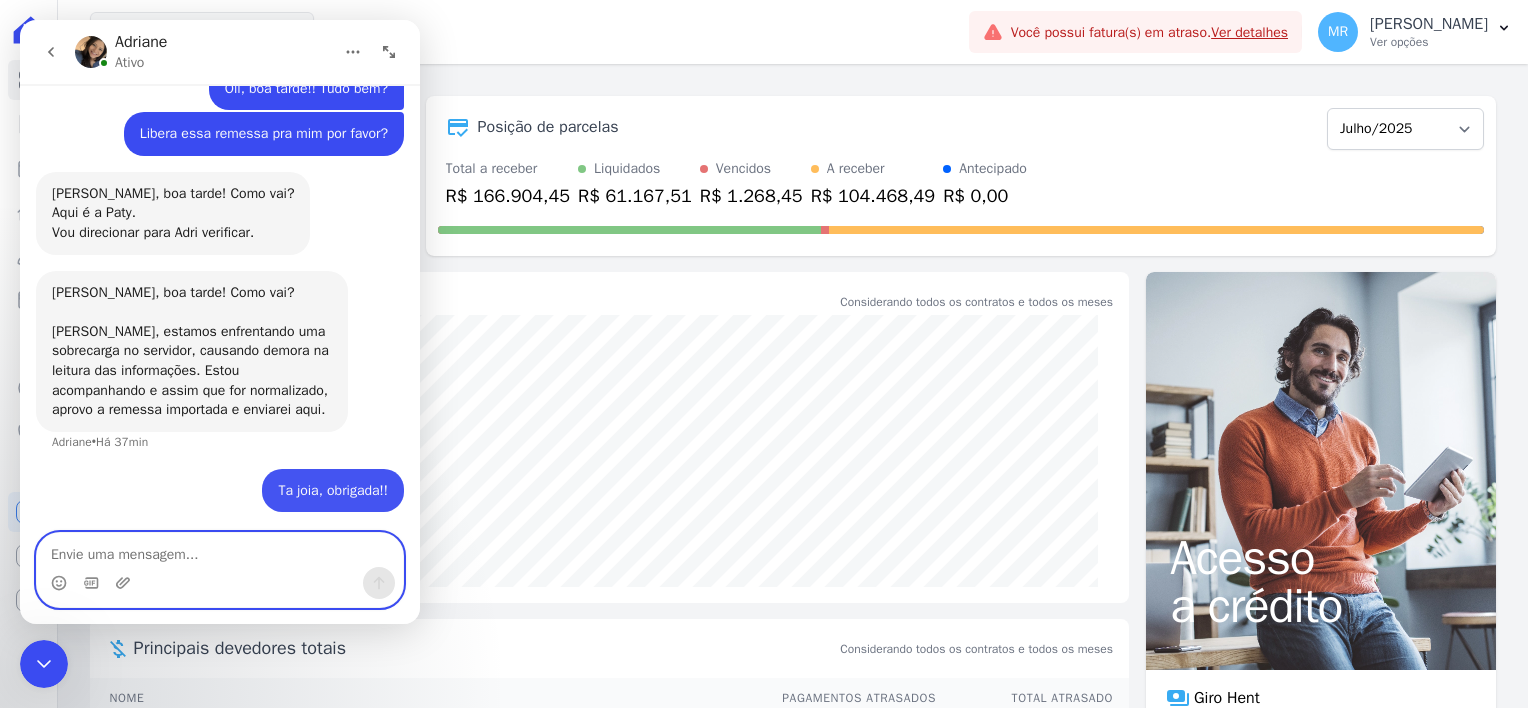 scroll, scrollTop: 288, scrollLeft: 0, axis: vertical 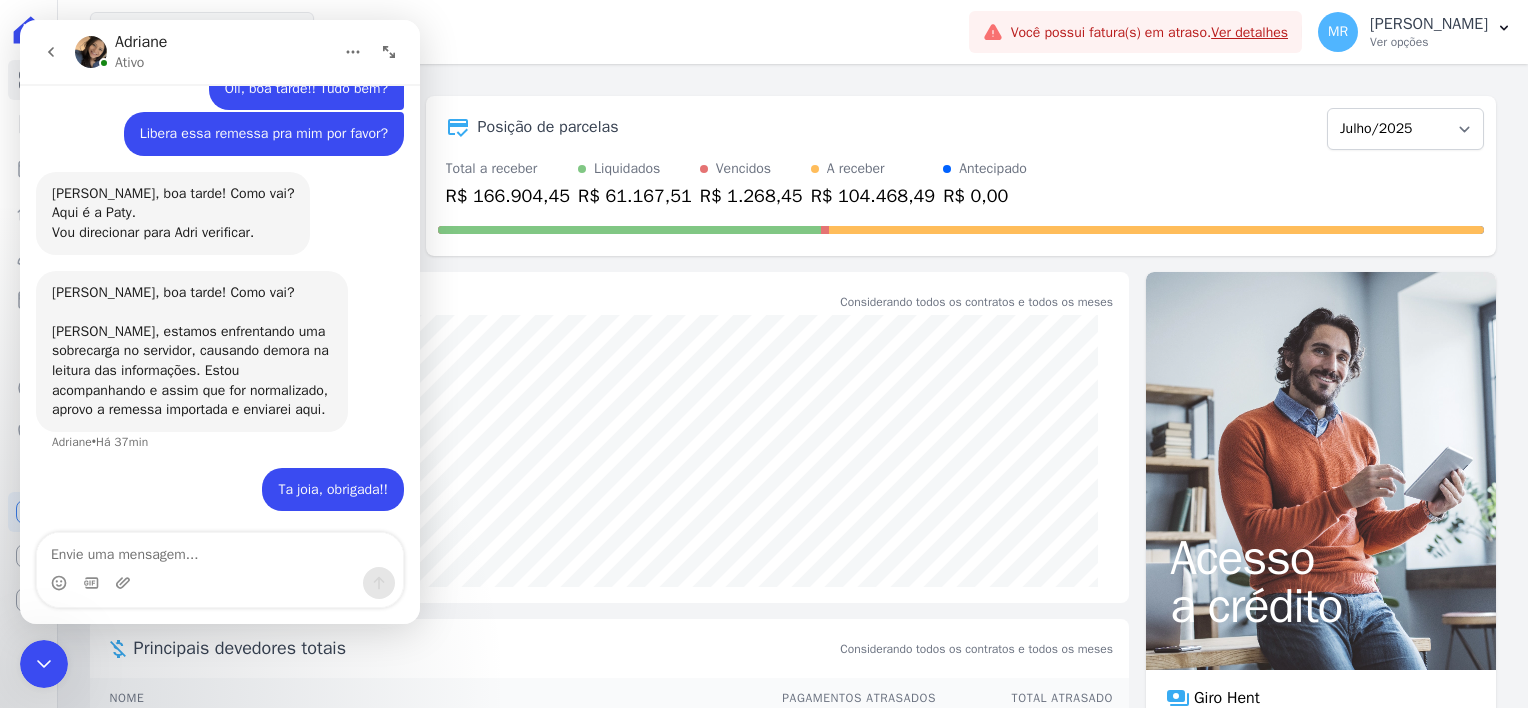 click at bounding box center (44, 664) 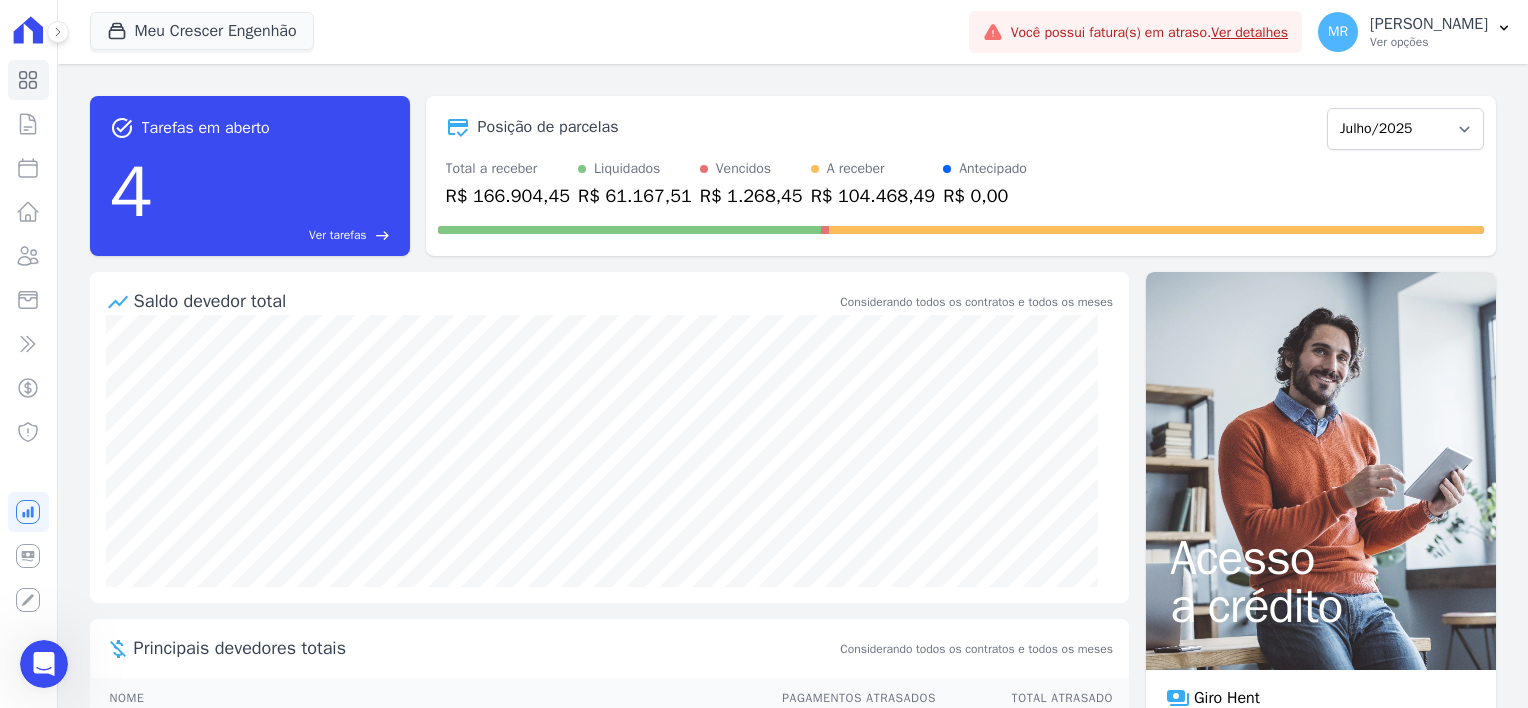 scroll, scrollTop: 0, scrollLeft: 0, axis: both 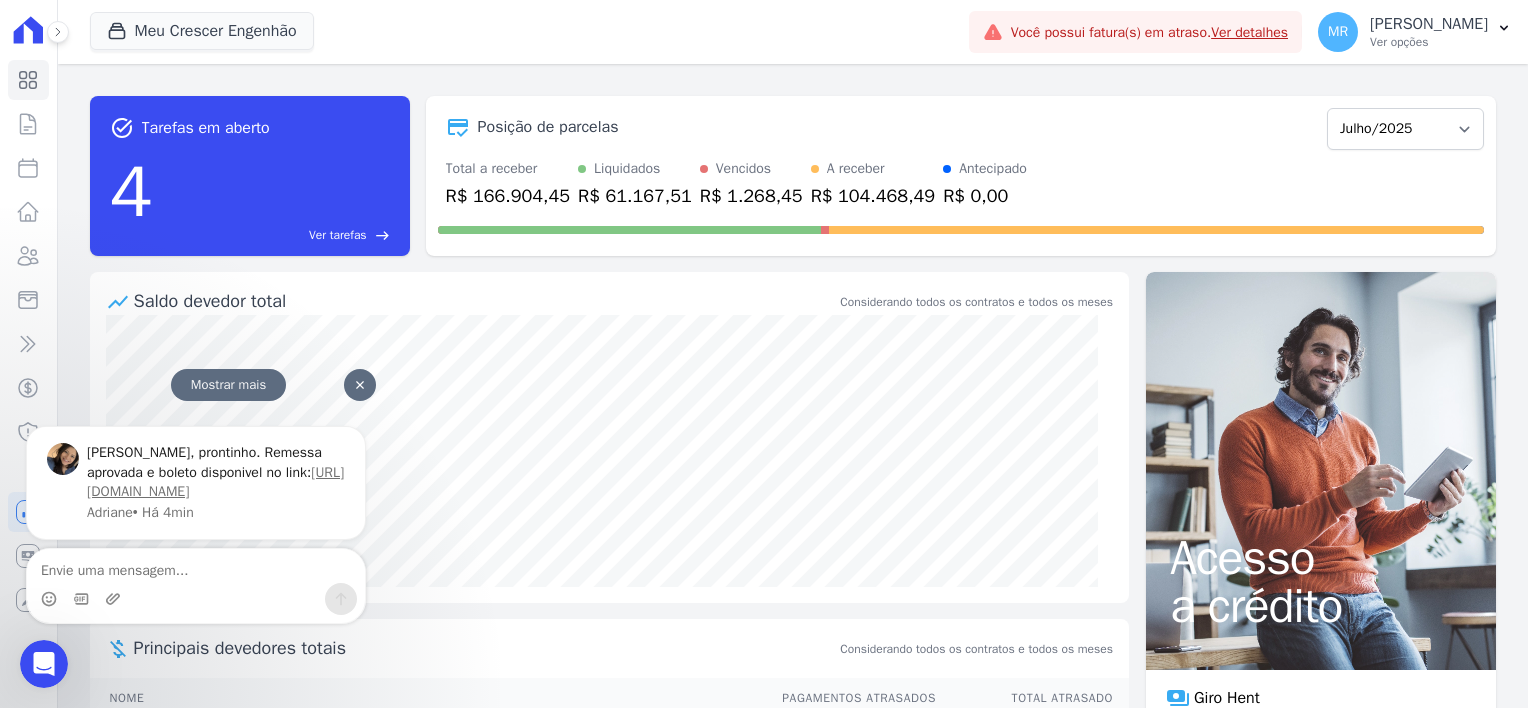 click at bounding box center (360, 385) 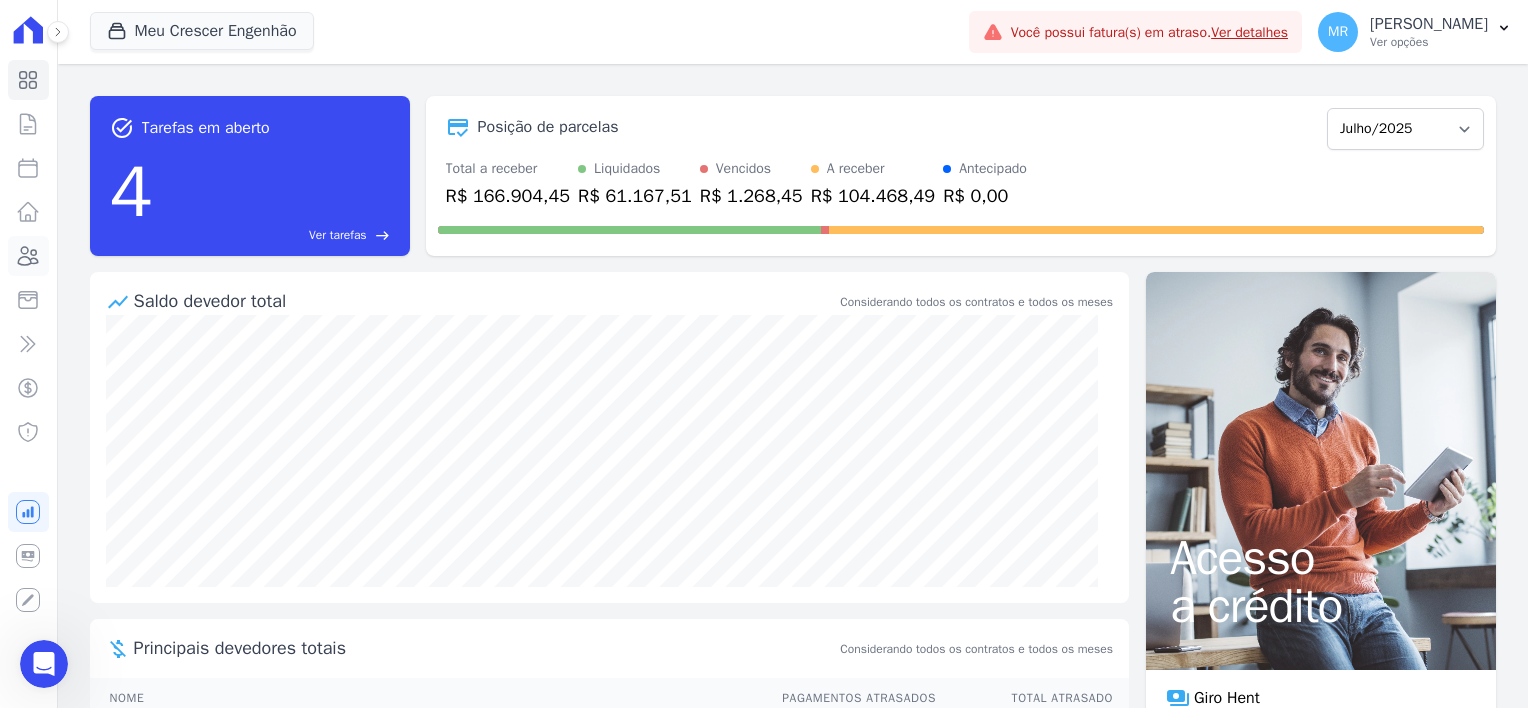 click on "Clientes" at bounding box center [28, 256] 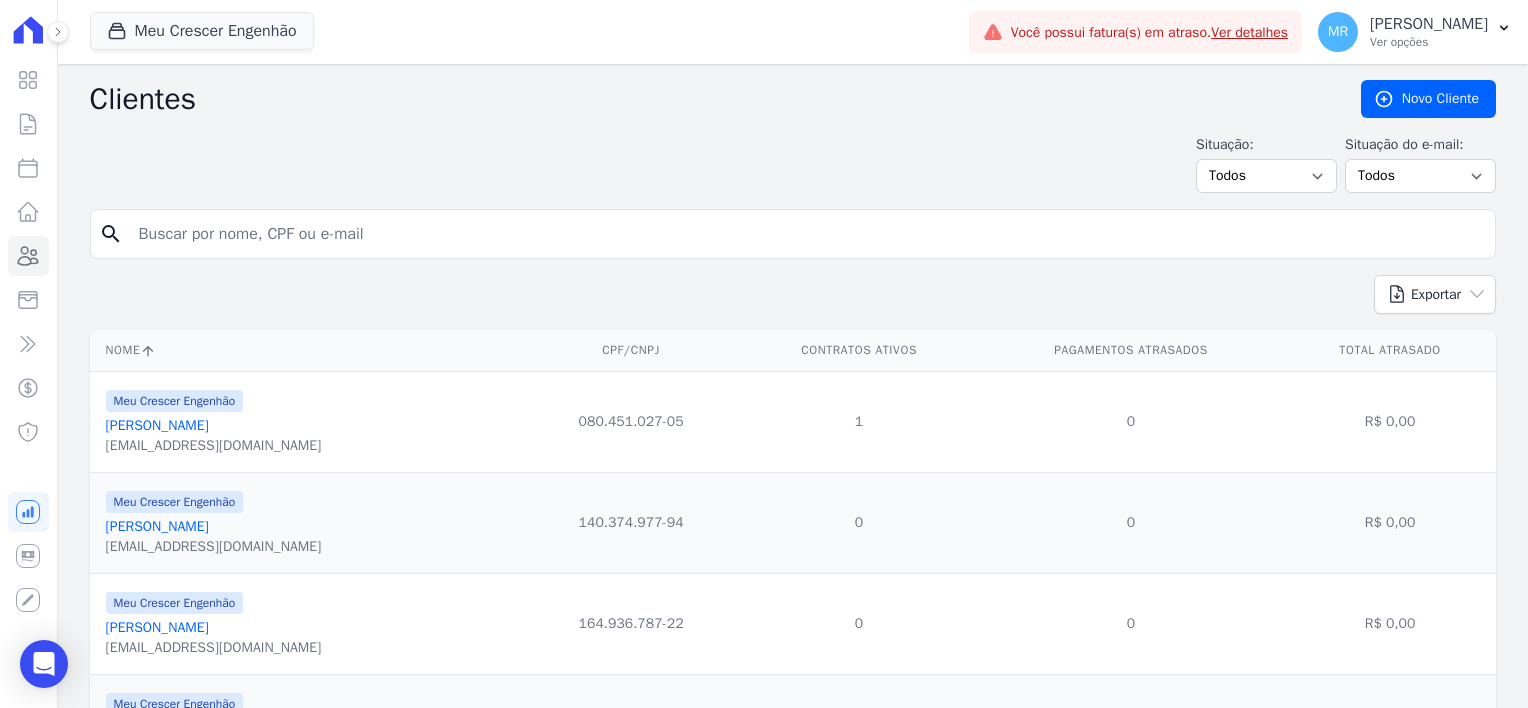 click at bounding box center (807, 234) 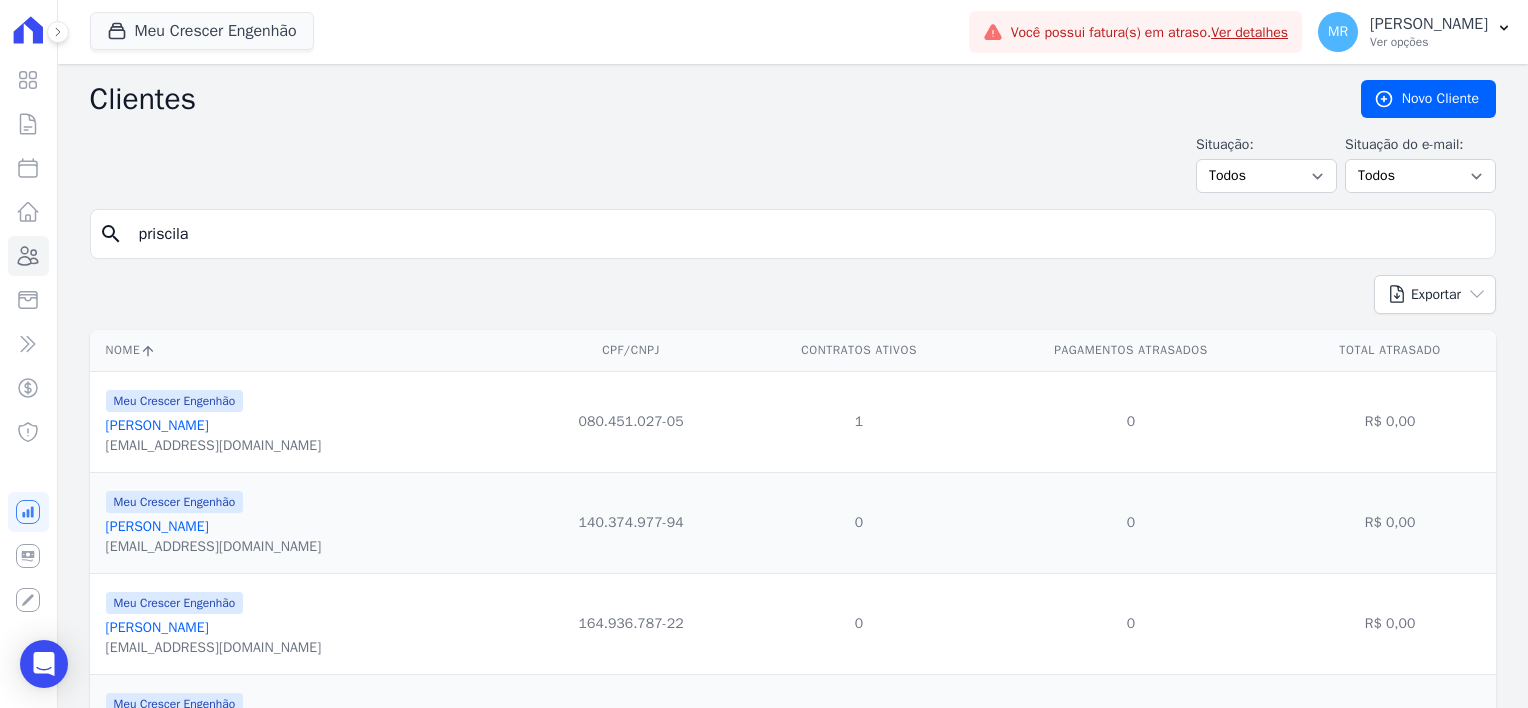 type on "priscila" 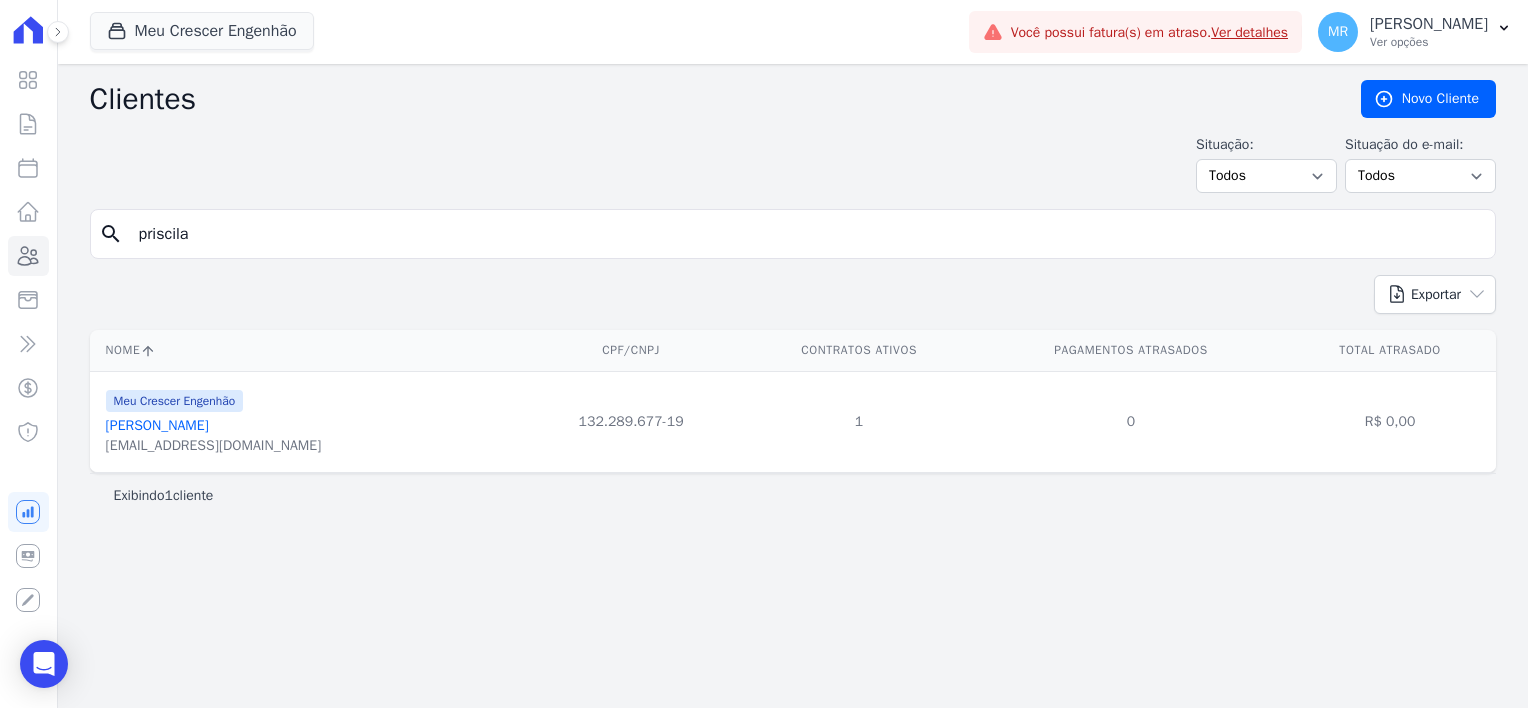 click on "Priscila Barbosa De Paiva" at bounding box center [157, 425] 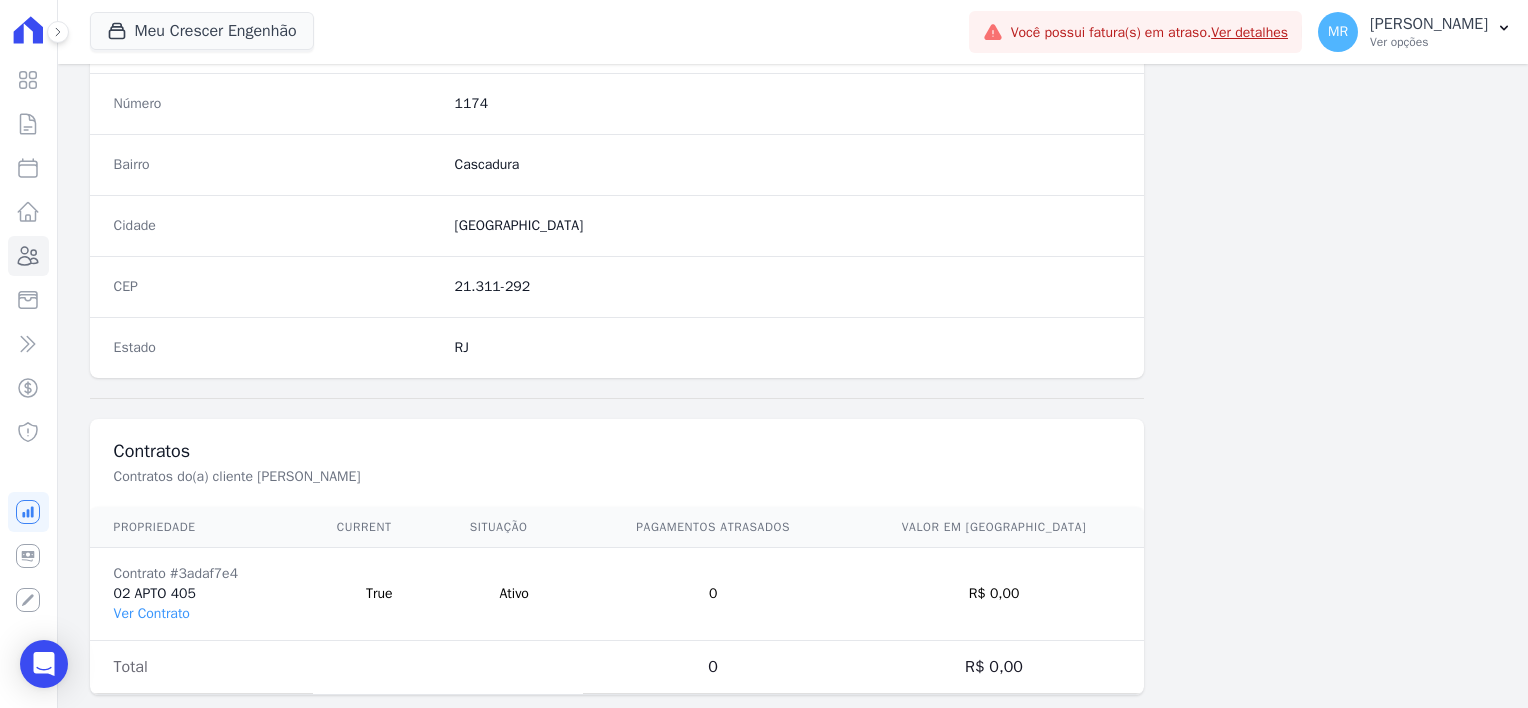 scroll, scrollTop: 1156, scrollLeft: 0, axis: vertical 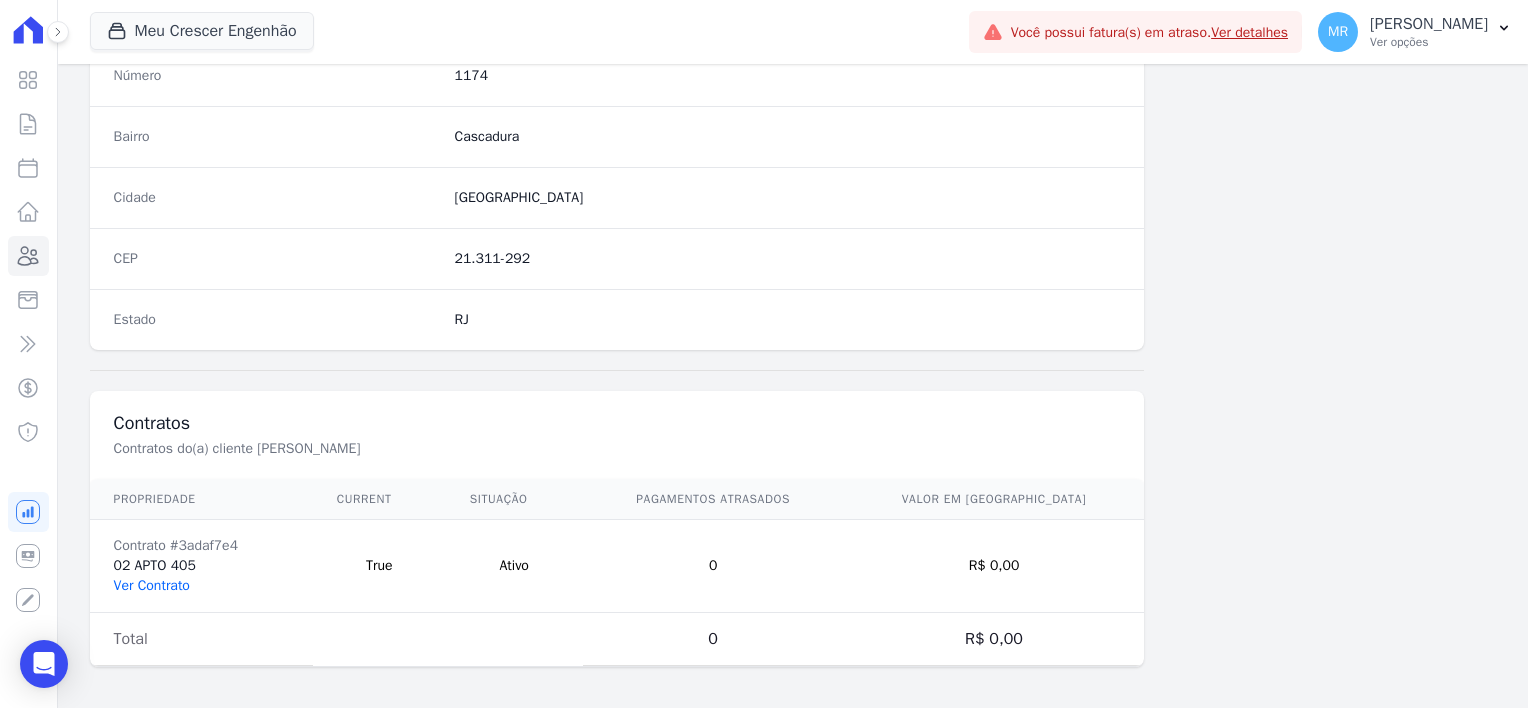 click on "Ver Contrato" at bounding box center (152, 585) 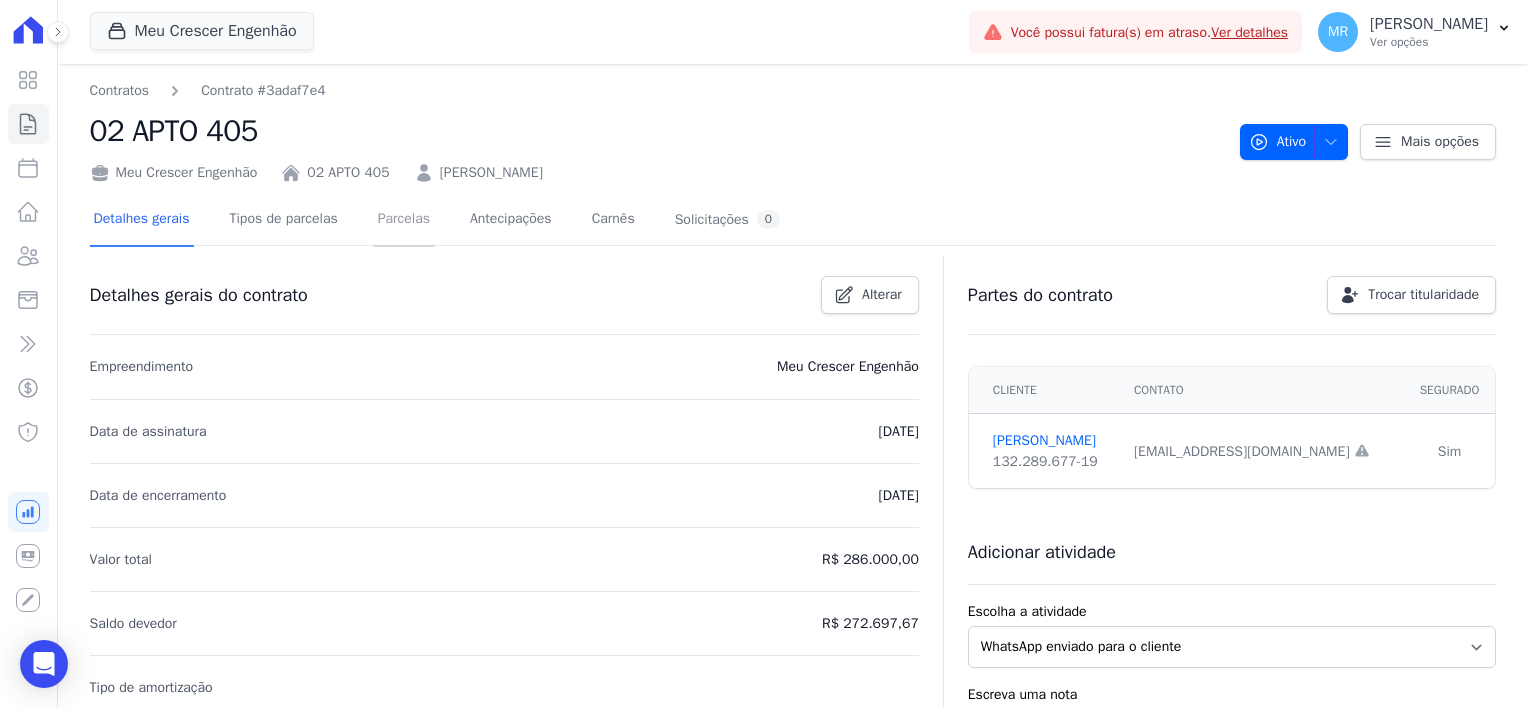 click on "Parcelas" at bounding box center (404, 220) 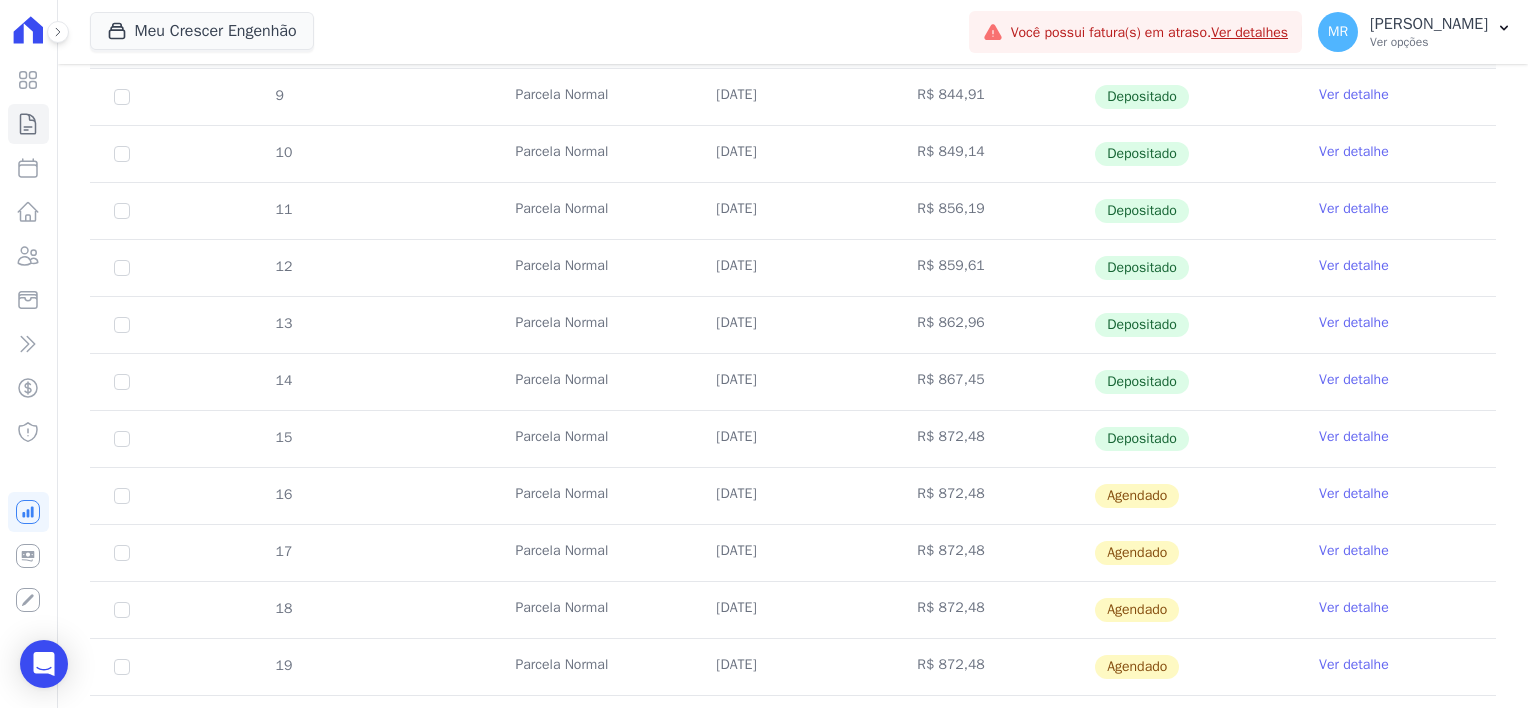 scroll, scrollTop: 0, scrollLeft: 0, axis: both 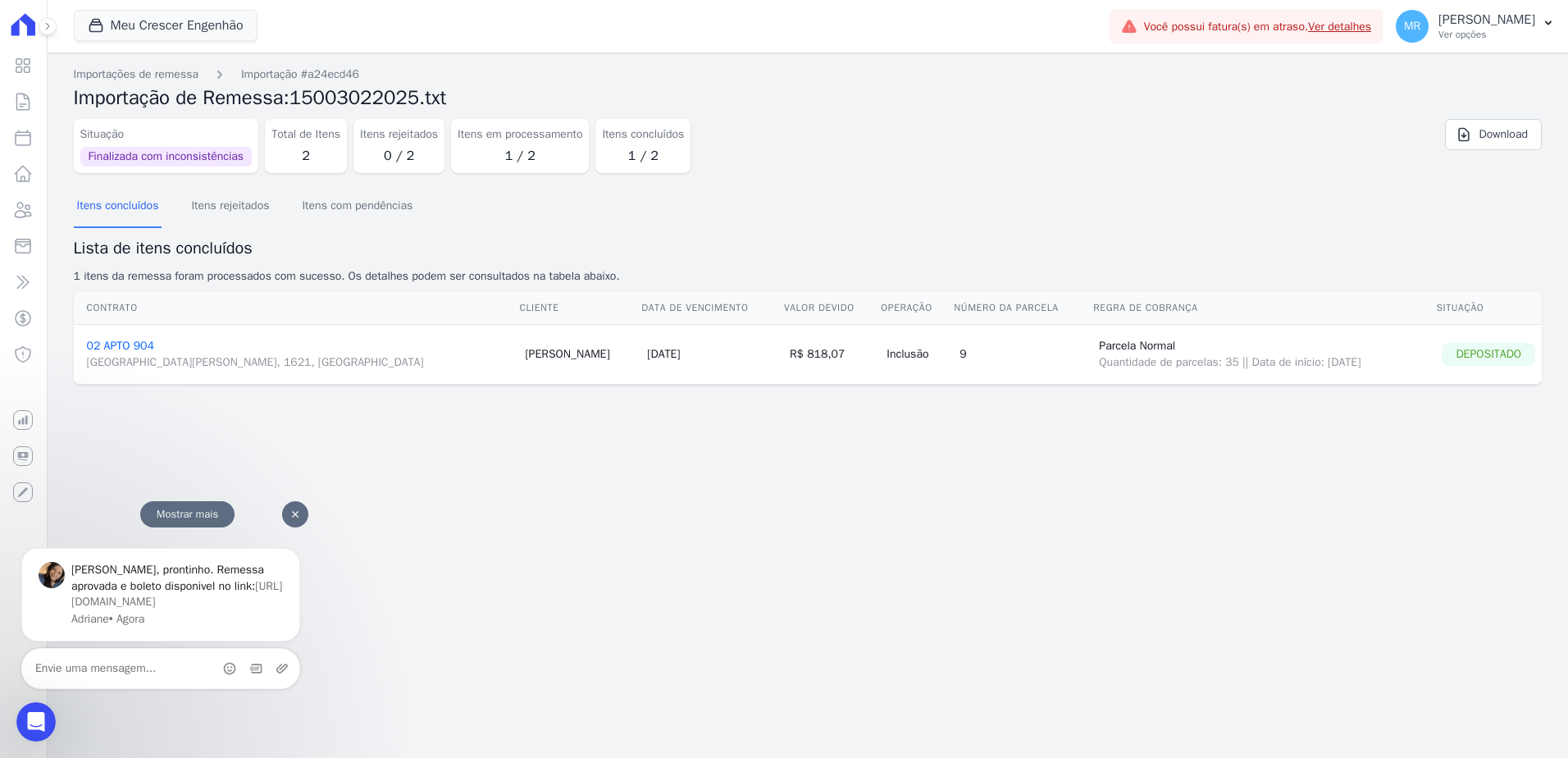 click on "https://app.hent.com.br/integrations/cnab/cobranca_file_imports/9df1e057-3a82-412f-9b73-b2402ec3a77a" at bounding box center (176, 594) 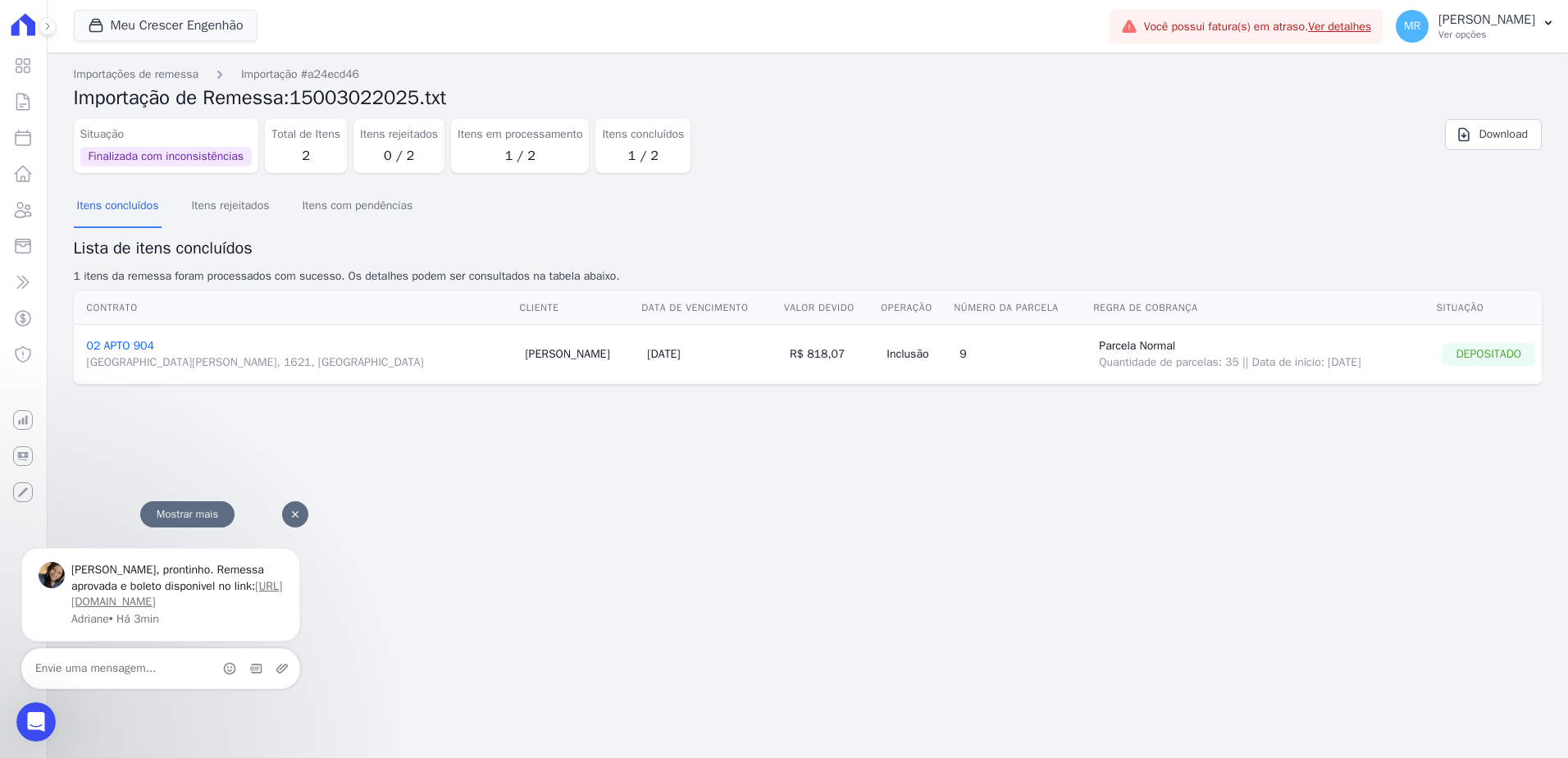 click at bounding box center [295, 514] 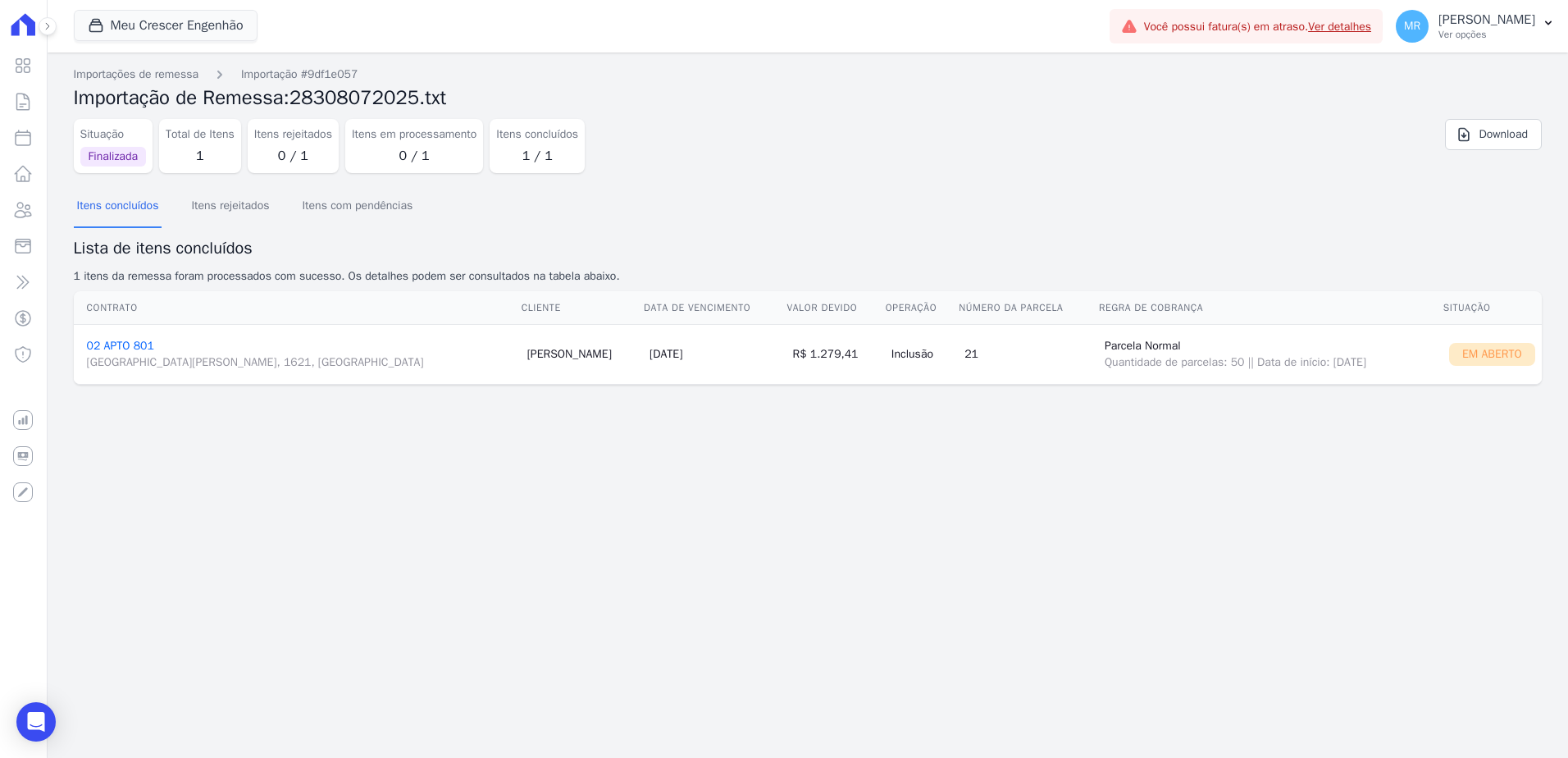 scroll, scrollTop: 0, scrollLeft: 0, axis: both 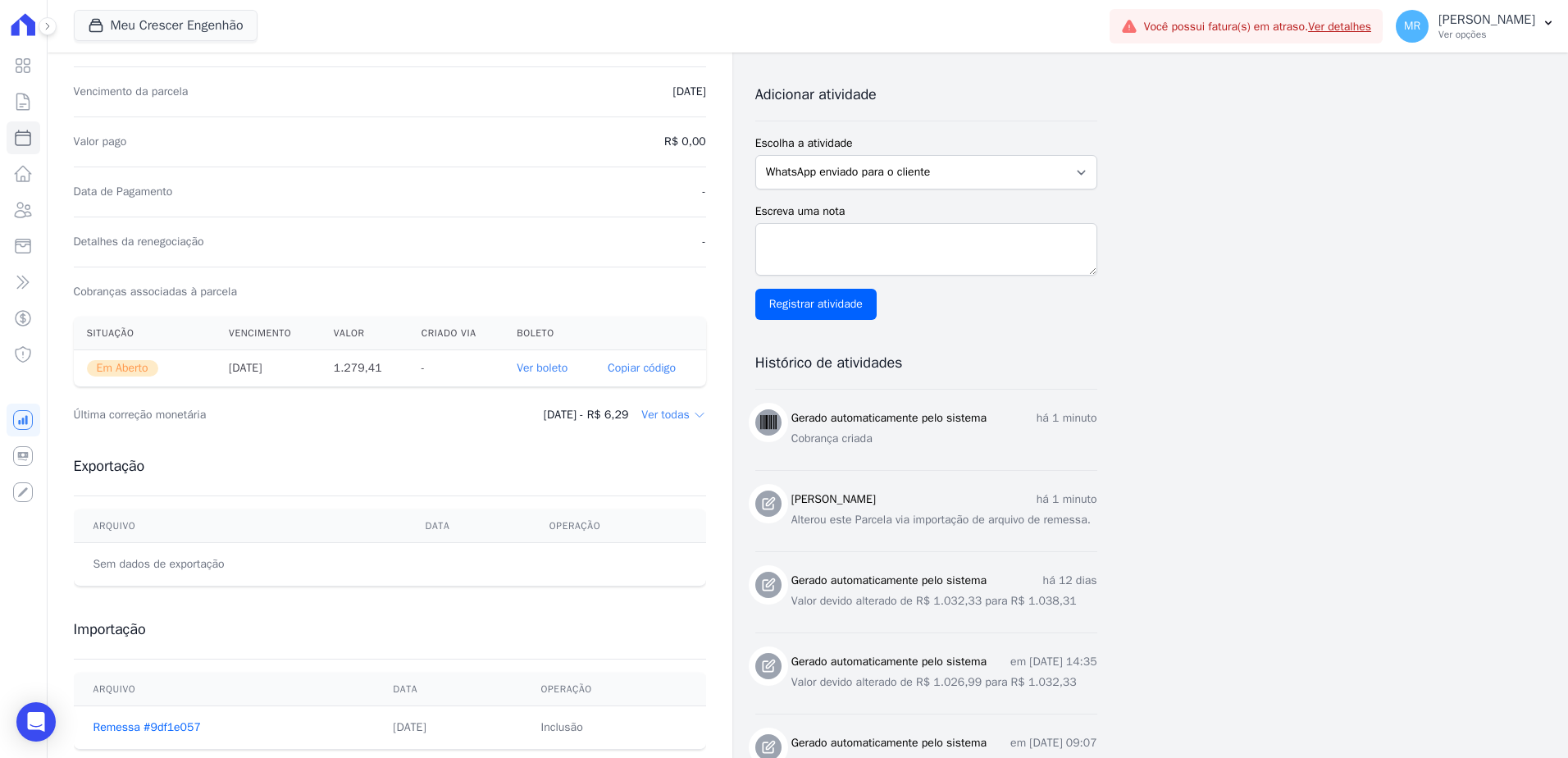 click on "Copiar código" at bounding box center (641, 368) 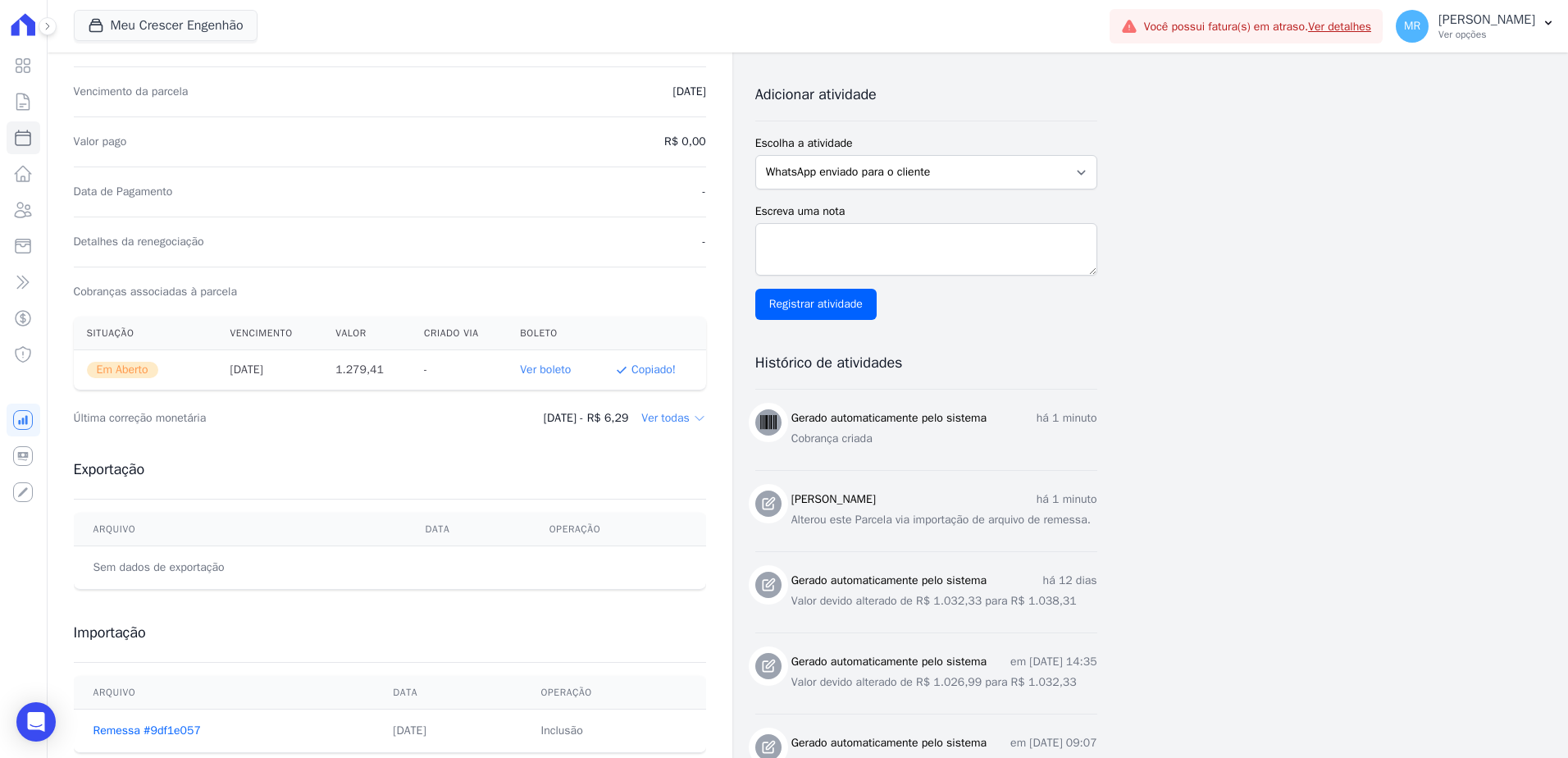 click on "Ver boleto" at bounding box center [545, 369] 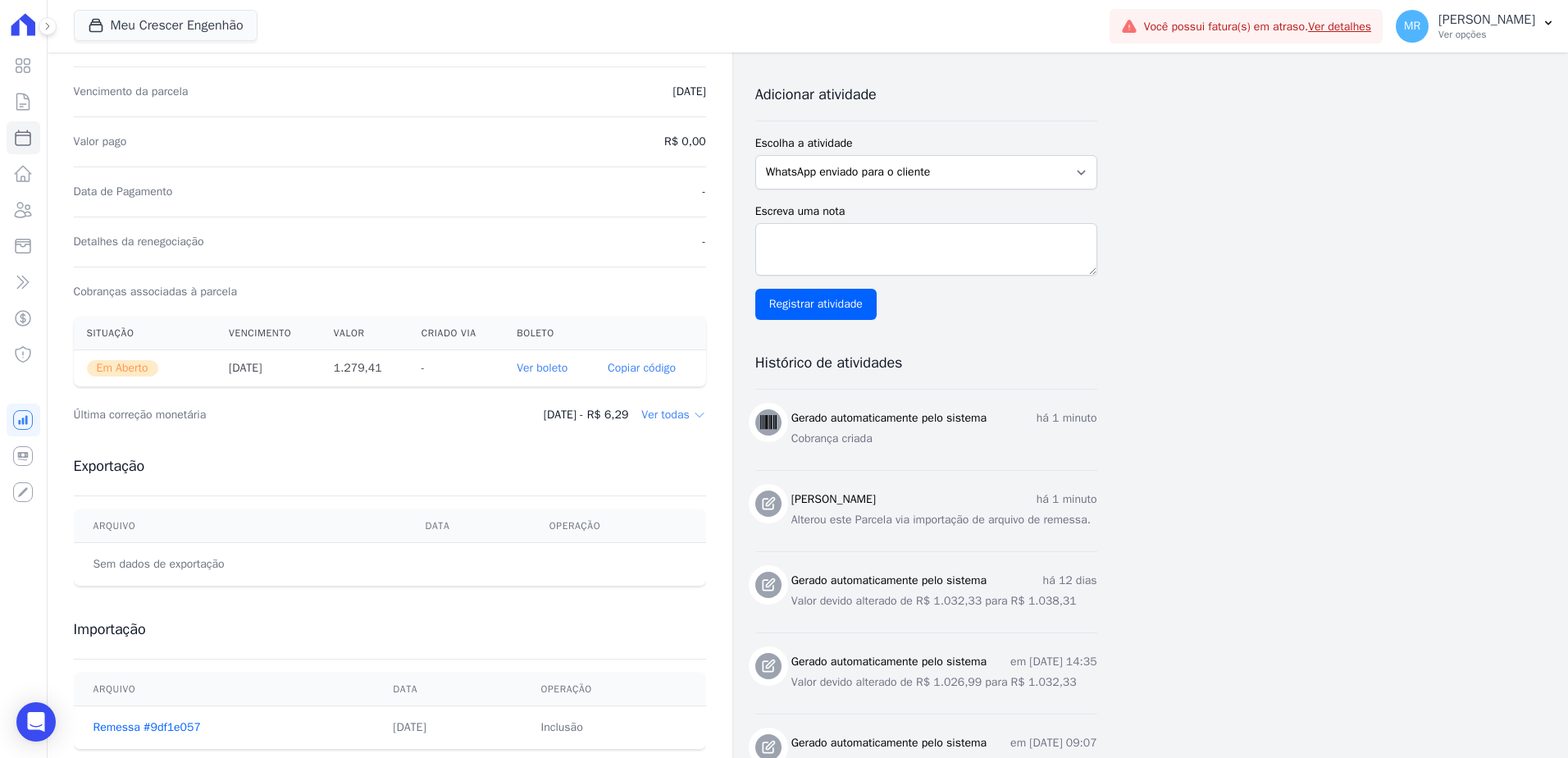 click on "Contratos
Contrato
#97146036
Parcelas
Parcela
#21
Parcela #21 - Julho de 2025
Dados da parcela
Enviar whatsapp
Registrar envio de WhatsApp
Caso o envio da mensagem via WhatsApp tenha sido bem-sucedido, registre esta atividade.
Escreva uma nota" at bounding box center (390, 632) 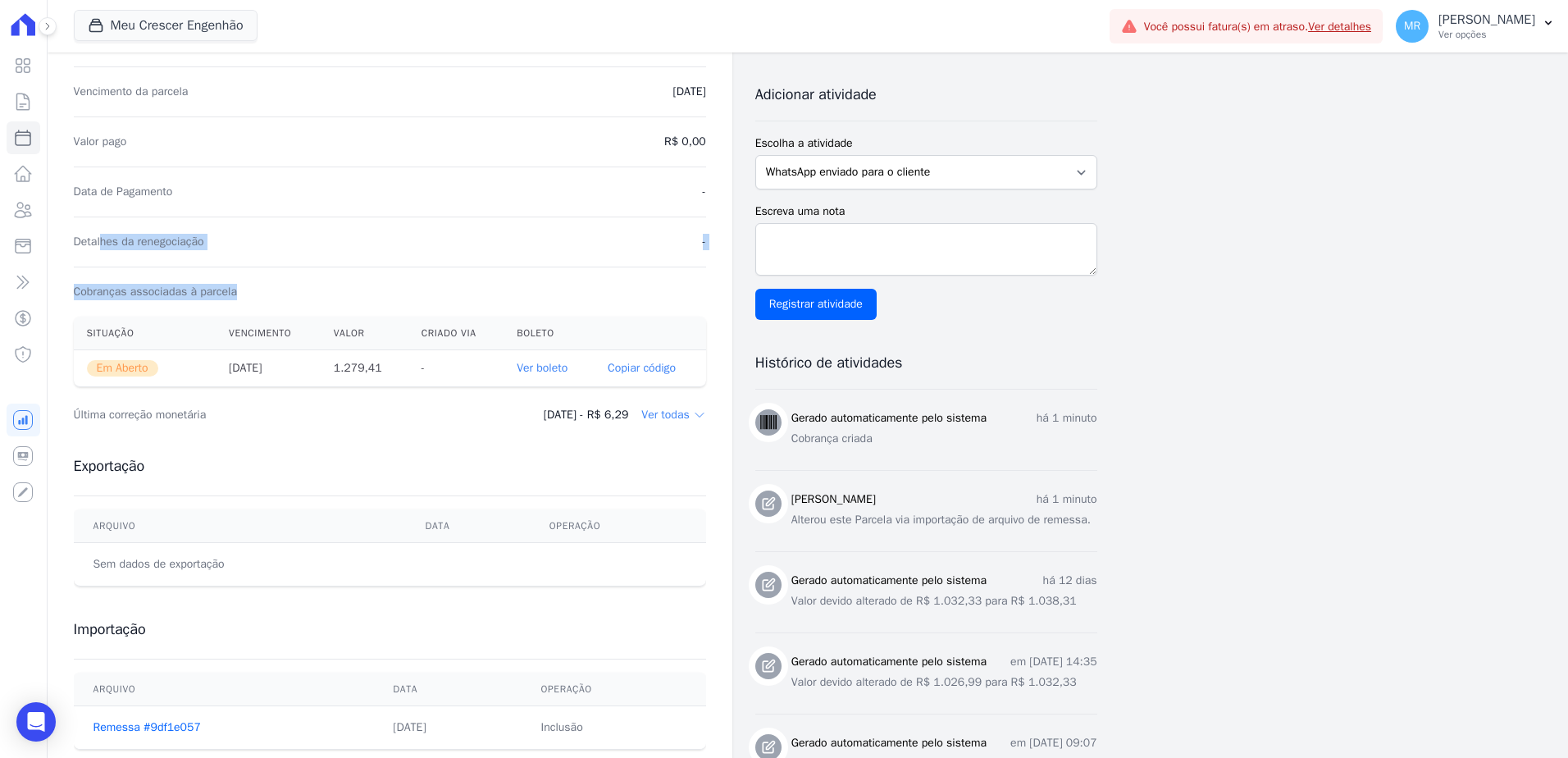 scroll, scrollTop: 246, scrollLeft: 0, axis: vertical 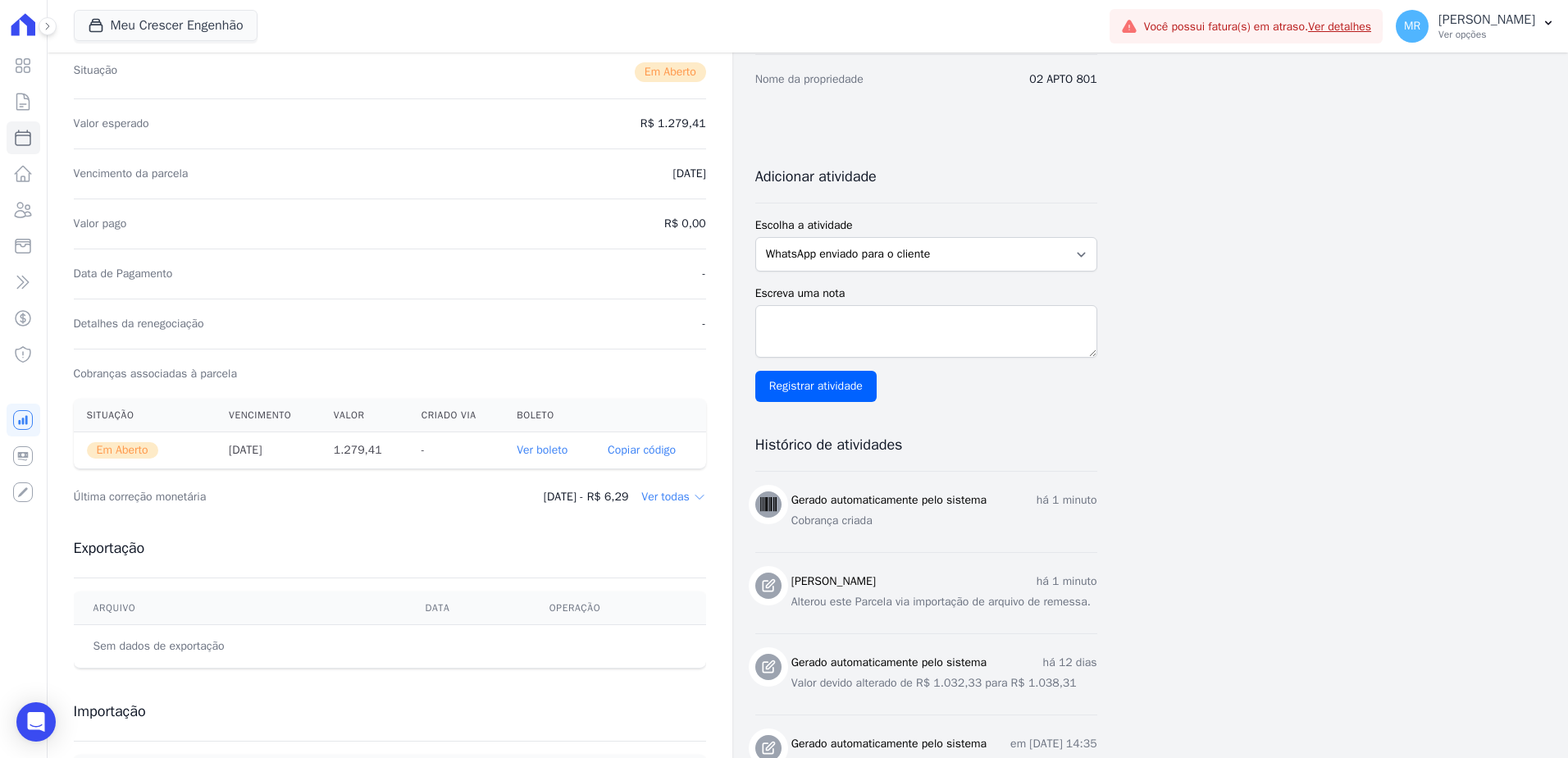 click on "Contratos
Contrato
#97146036
Parcelas
Parcela
#21
Parcela #21 - Julho de 2025
Dados da parcela
Enviar whatsapp
Registrar envio de WhatsApp
Caso o envio da mensagem via WhatsApp tenha sido bem-sucedido, registre esta atividade.
Escreva uma nota" at bounding box center (795, 714) 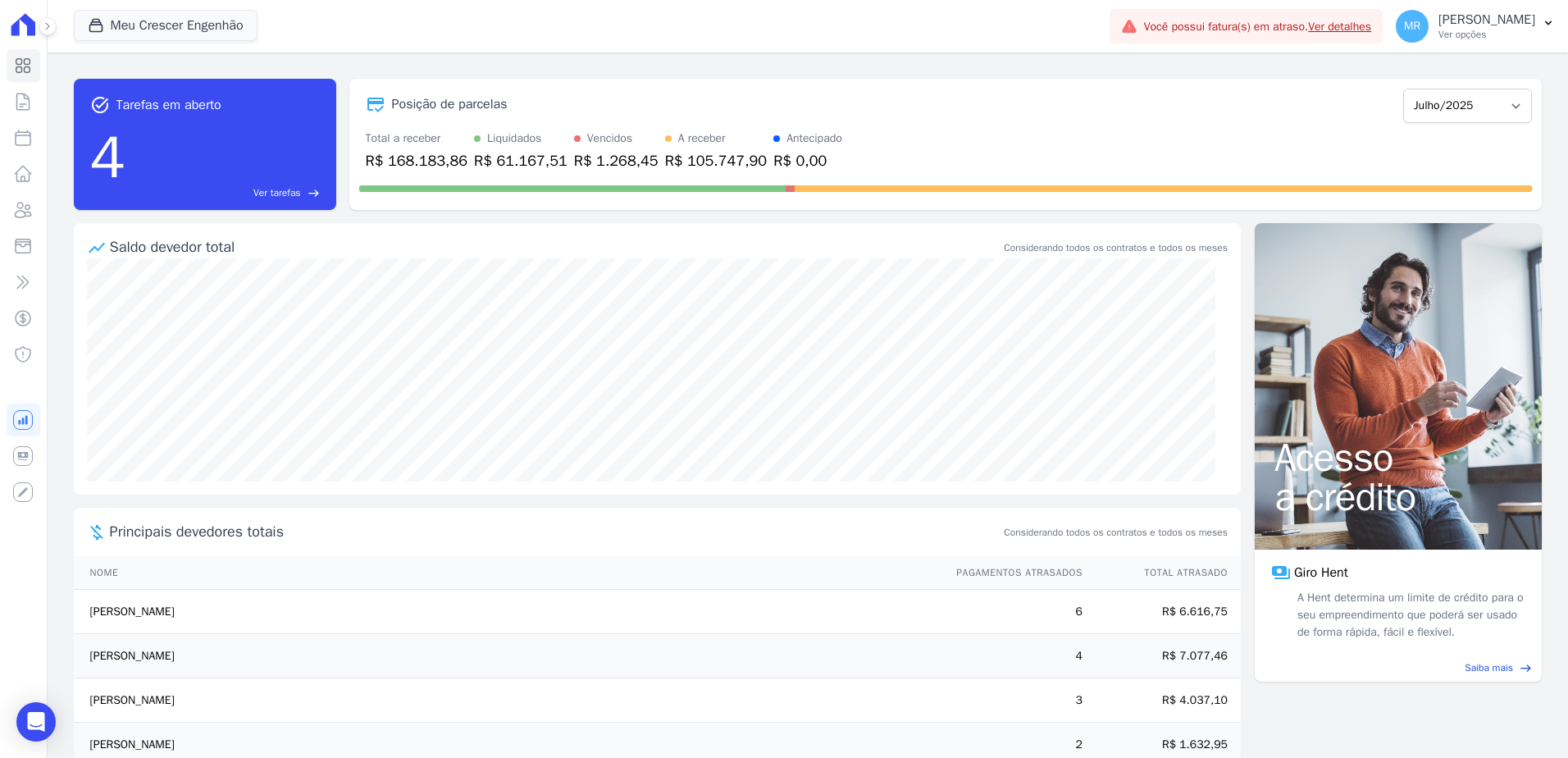 scroll, scrollTop: 0, scrollLeft: 0, axis: both 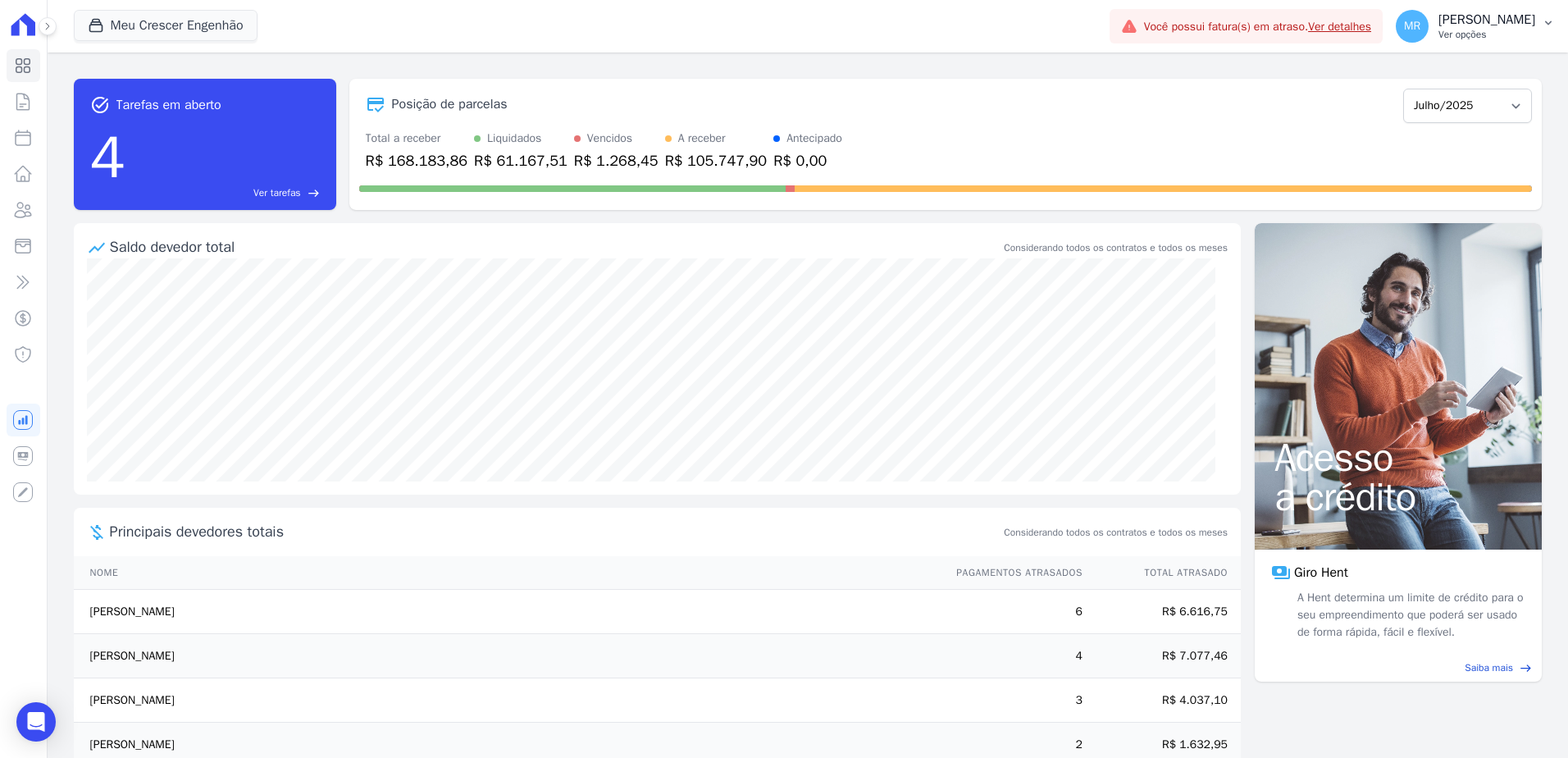 click on "Ver opções" at bounding box center [1487, 34] 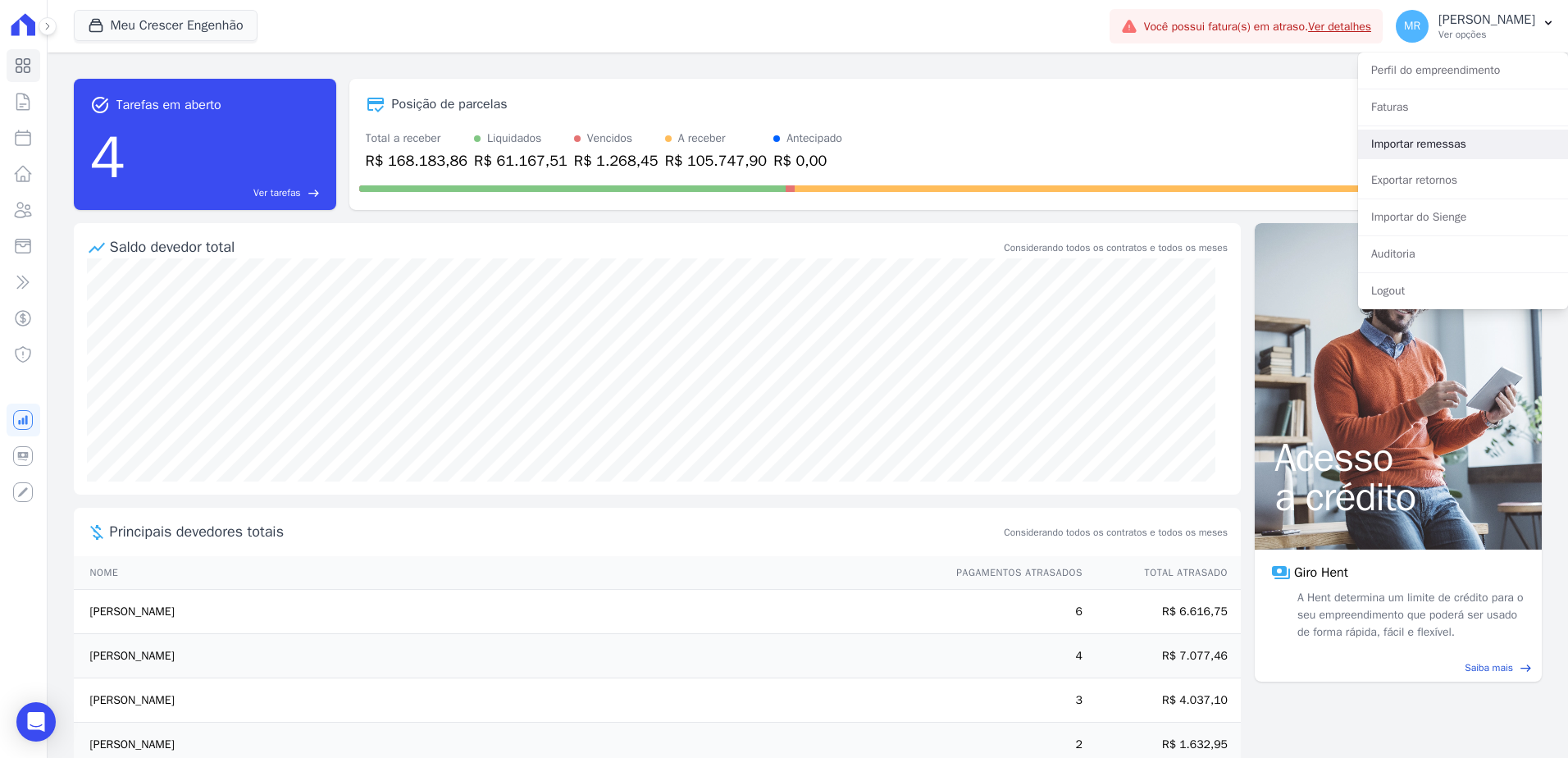 click on "Importar remessas" at bounding box center [1463, 144] 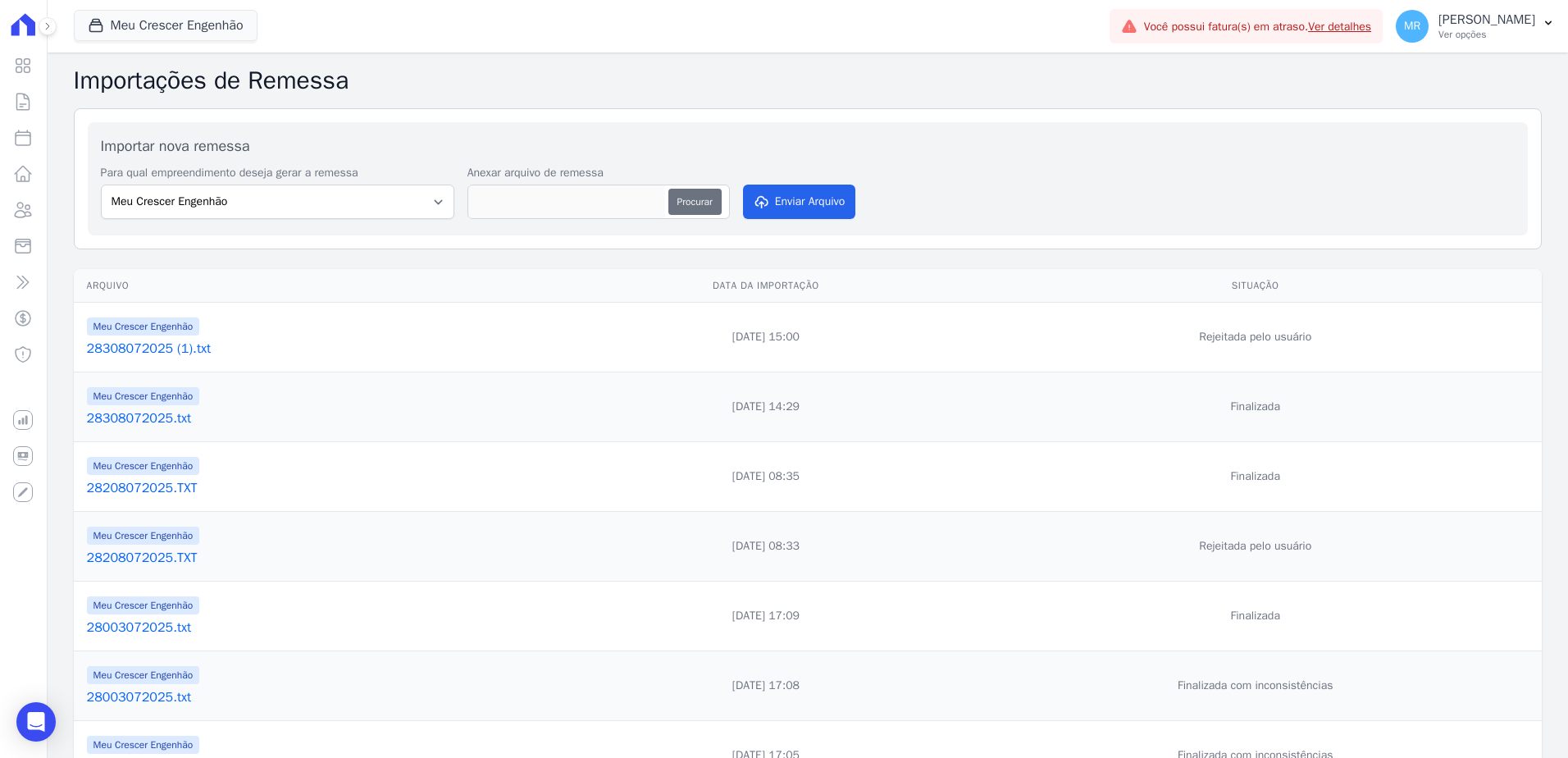 click on "Procurar" at bounding box center (695, 202) 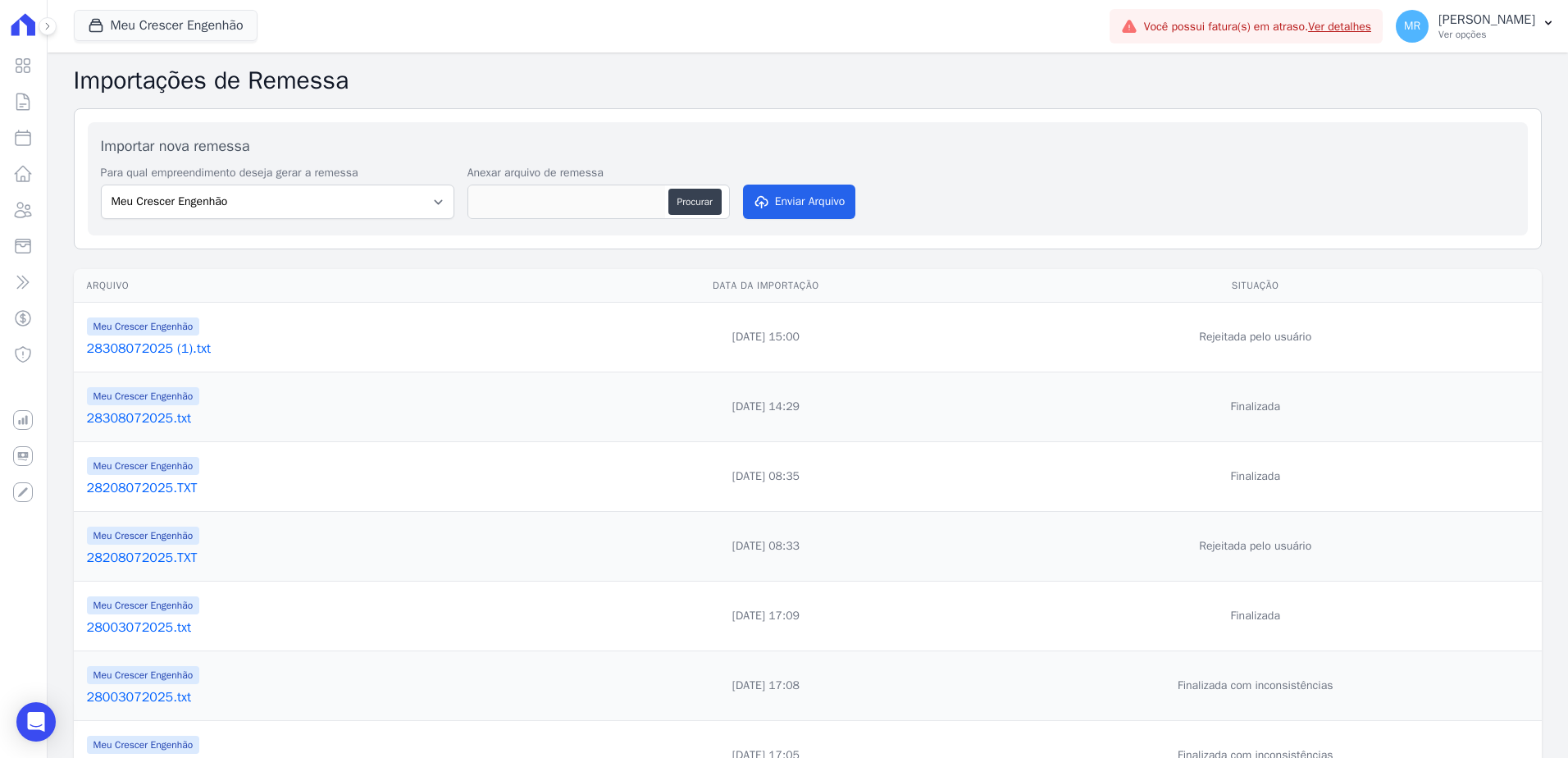type on "28408072025.txt" 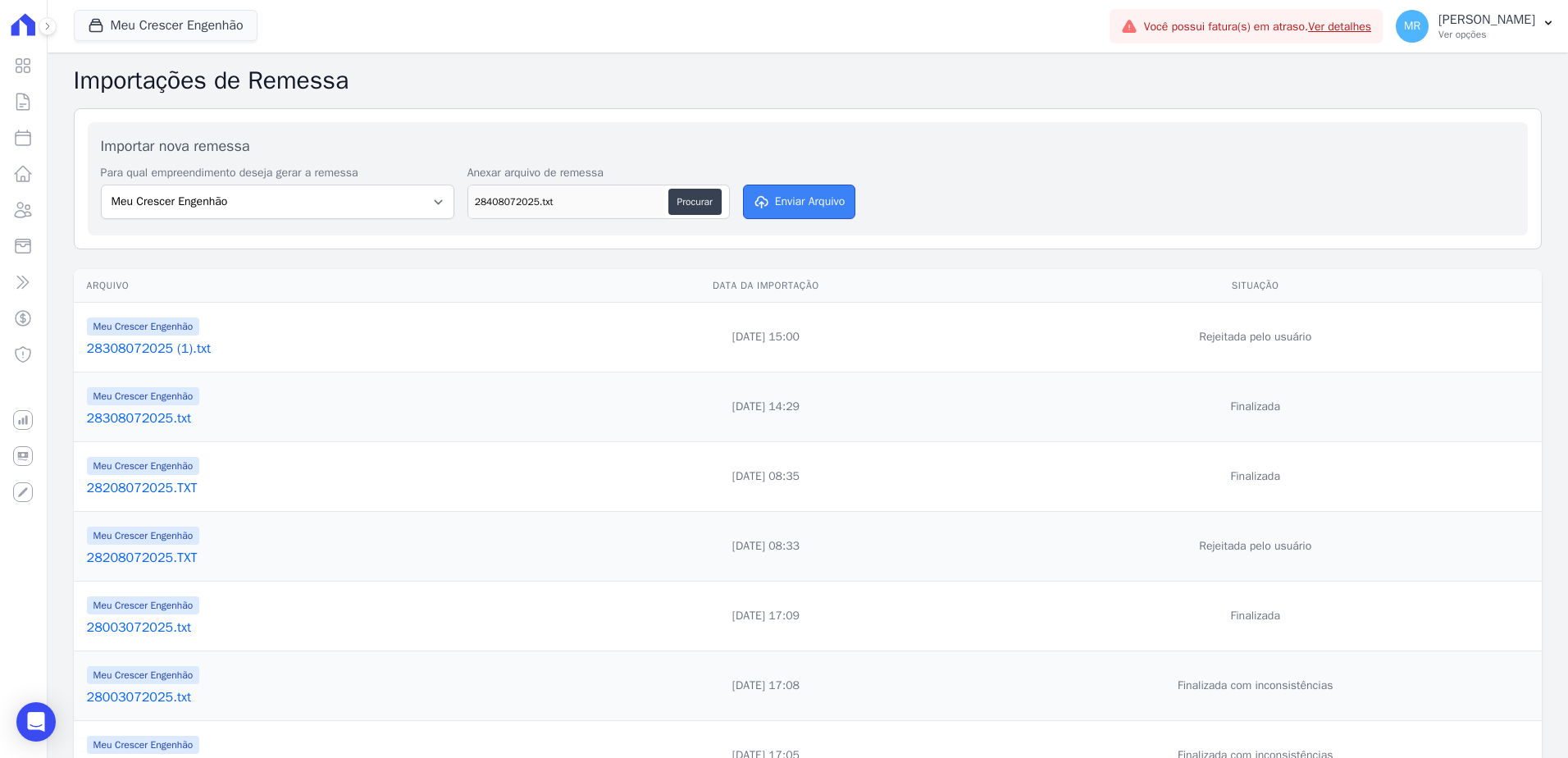 click on "Enviar Arquivo" at bounding box center [800, 202] 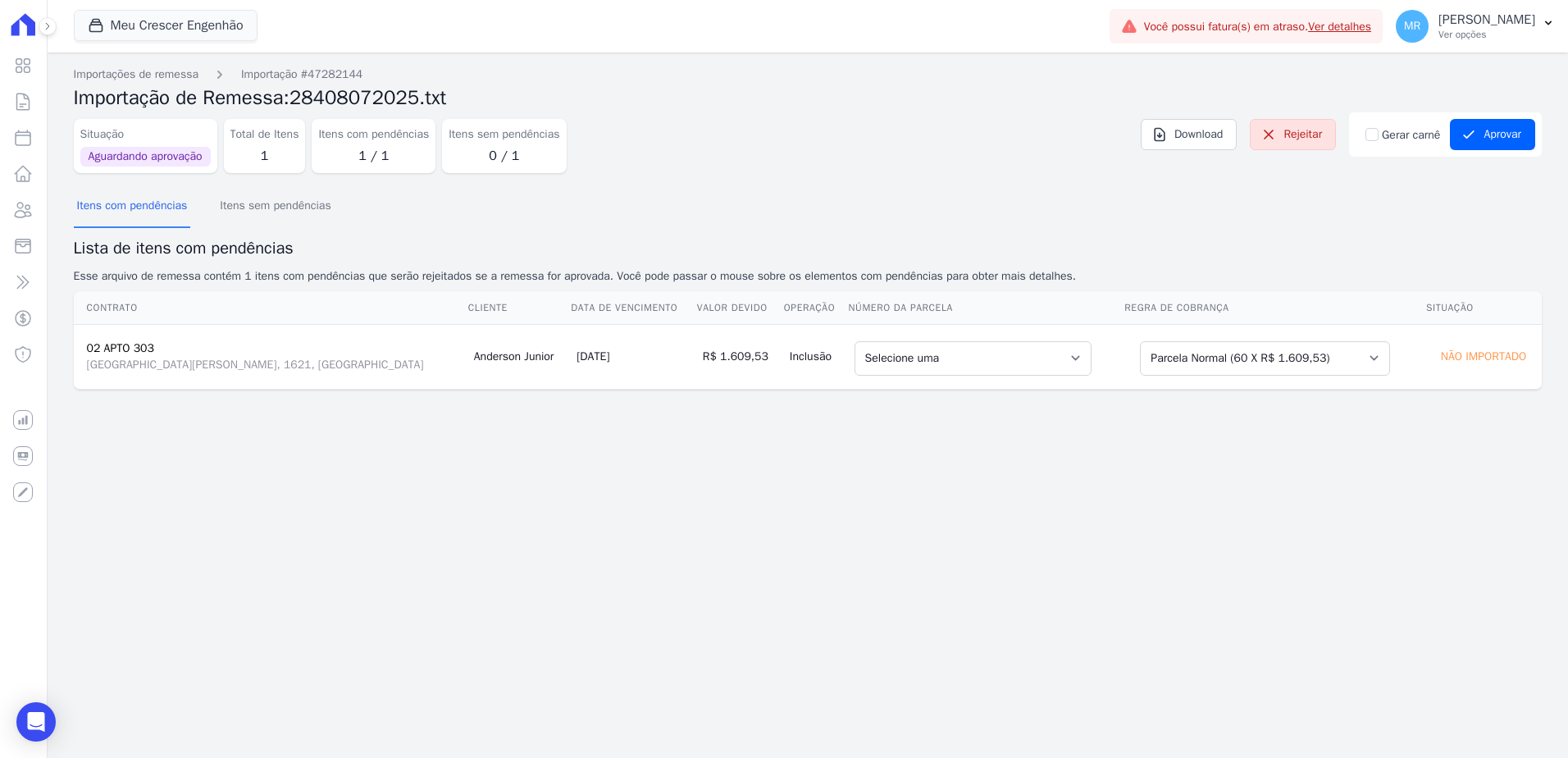 scroll, scrollTop: 0, scrollLeft: 0, axis: both 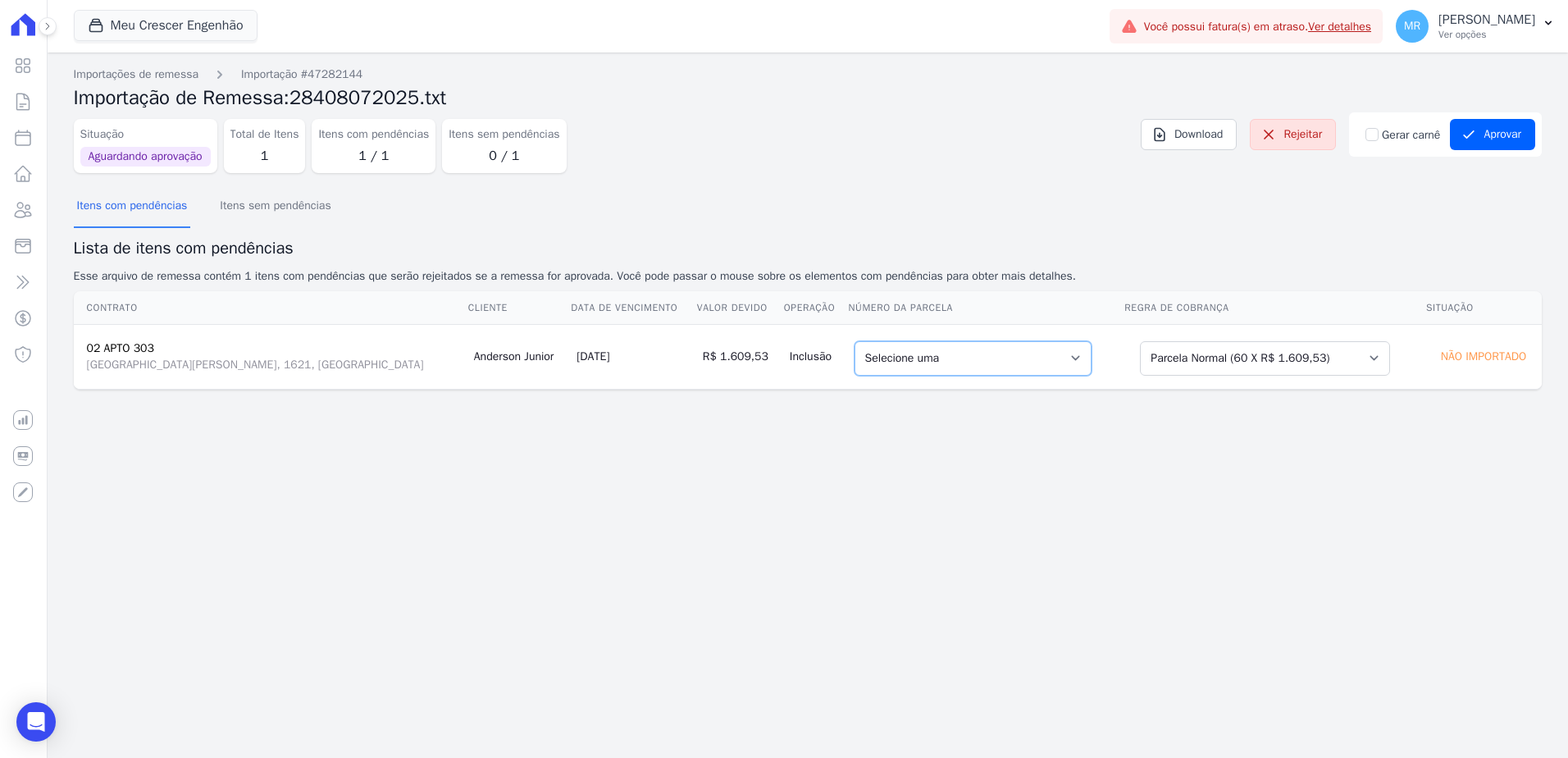 click on "Selecione uma
10 - [DATE] - R$ 1.609,53 - Agendado
11 - [DATE] - R$ 1.609,53 - Agendado
12 - [DATE] - R$ 1.609,53 - Agendado
13 - [DATE] - R$ 1.609,53 - Agendado
14 - [DATE] - R$ 1.609,53 - Agendado
15 - [DATE] - R$ 1.609,53 - Agendado
16 - [DATE] - R$ 1.609,53 - Agendado
17 - [DATE] - R$ 1.609,53 - Agendado
18 - [DATE] - R$ 1.609,53 - Agendado
19 - [DATE] - R$ 1.609,53 - Agendado
20 - [DATE] - R$ 1.609,53 - Agendado
21 - [DATE] - R$ 1.609,53 - Agendado
22 - [DATE] - R$ 1.609,53 - Agendado
23 - [DATE] - R$ 1.609,53 - Agendado
24 - [DATE] - R$ 1.609,53 - Agendado
25 - [DATE] - R$ 1.609,53 - Agendado
26 - [DATE] - R$ 1.609,53 - Agendado
27 - [DATE] - R$ 1.609,53 - Agendado
28 - [DATE] - R$ 1.609,53 - Agendado
29 - [DATE] - R$ 1.609,53 - Agendado
30 - [DATE] - R$ 1.609,53 - Agendado
31 - [DATE] - R$ 1.609,53 - Agendado
32 - [DATE] - R$ 1.609,53 - Agendado" at bounding box center [973, 358] 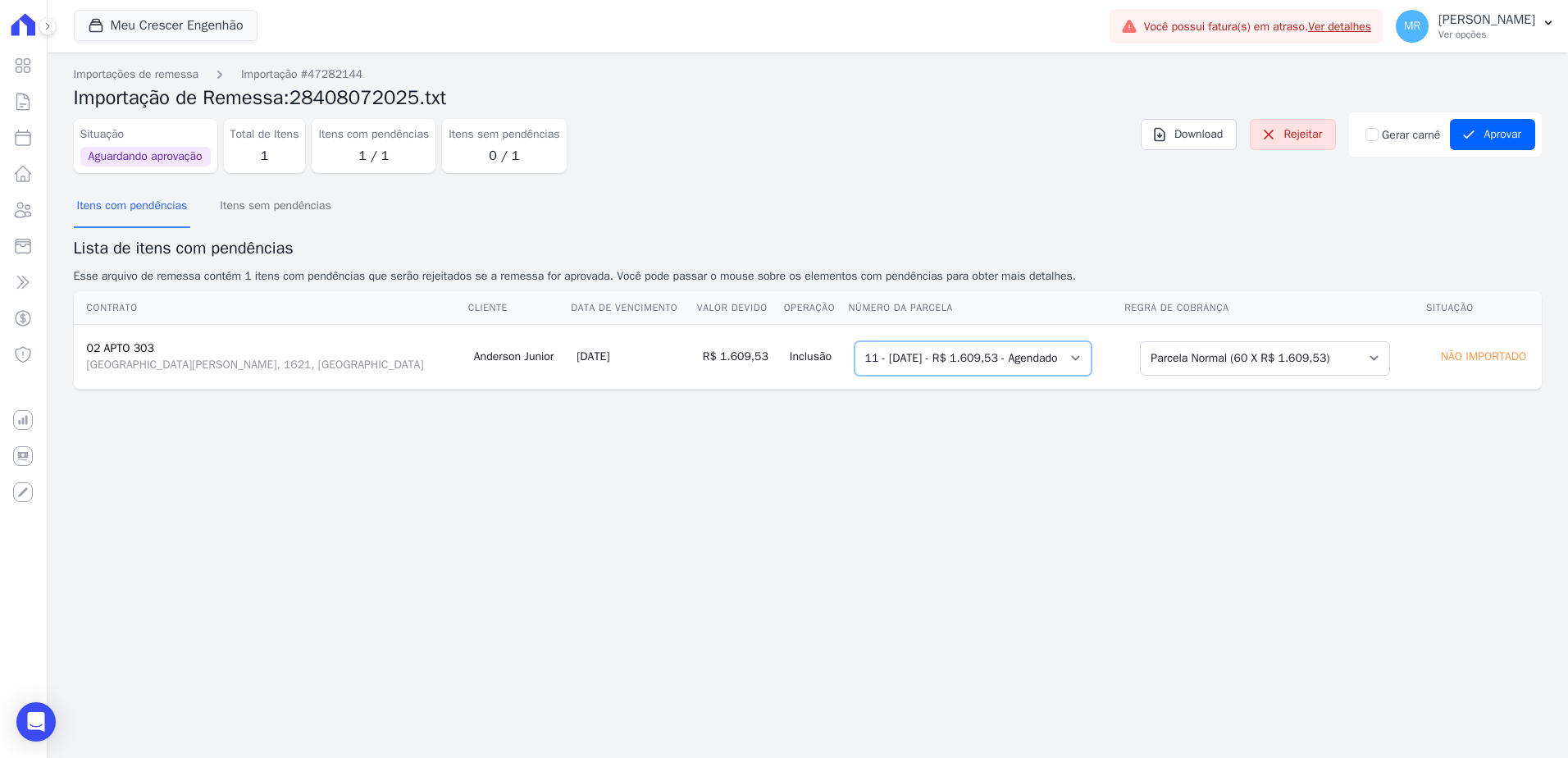 click on "Selecione uma
10 - [DATE] - R$ 1.609,53 - Agendado
11 - [DATE] - R$ 1.609,53 - Agendado
12 - [DATE] - R$ 1.609,53 - Agendado
13 - [DATE] - R$ 1.609,53 - Agendado
14 - [DATE] - R$ 1.609,53 - Agendado
15 - [DATE] - R$ 1.609,53 - Agendado
16 - [DATE] - R$ 1.609,53 - Agendado
17 - [DATE] - R$ 1.609,53 - Agendado
18 - [DATE] - R$ 1.609,53 - Agendado
19 - [DATE] - R$ 1.609,53 - Agendado
20 - [DATE] - R$ 1.609,53 - Agendado
21 - [DATE] - R$ 1.609,53 - Agendado
22 - [DATE] - R$ 1.609,53 - Agendado
23 - [DATE] - R$ 1.609,53 - Agendado
24 - [DATE] - R$ 1.609,53 - Agendado
25 - [DATE] - R$ 1.609,53 - Agendado
26 - [DATE] - R$ 1.609,53 - Agendado
27 - [DATE] - R$ 1.609,53 - Agendado
28 - [DATE] - R$ 1.609,53 - Agendado
29 - [DATE] - R$ 1.609,53 - Agendado
30 - [DATE] - R$ 1.609,53 - Agendado
31 - [DATE] - R$ 1.609,53 - Agendado
32 - [DATE] - R$ 1.609,53 - Agendado" at bounding box center [973, 358] 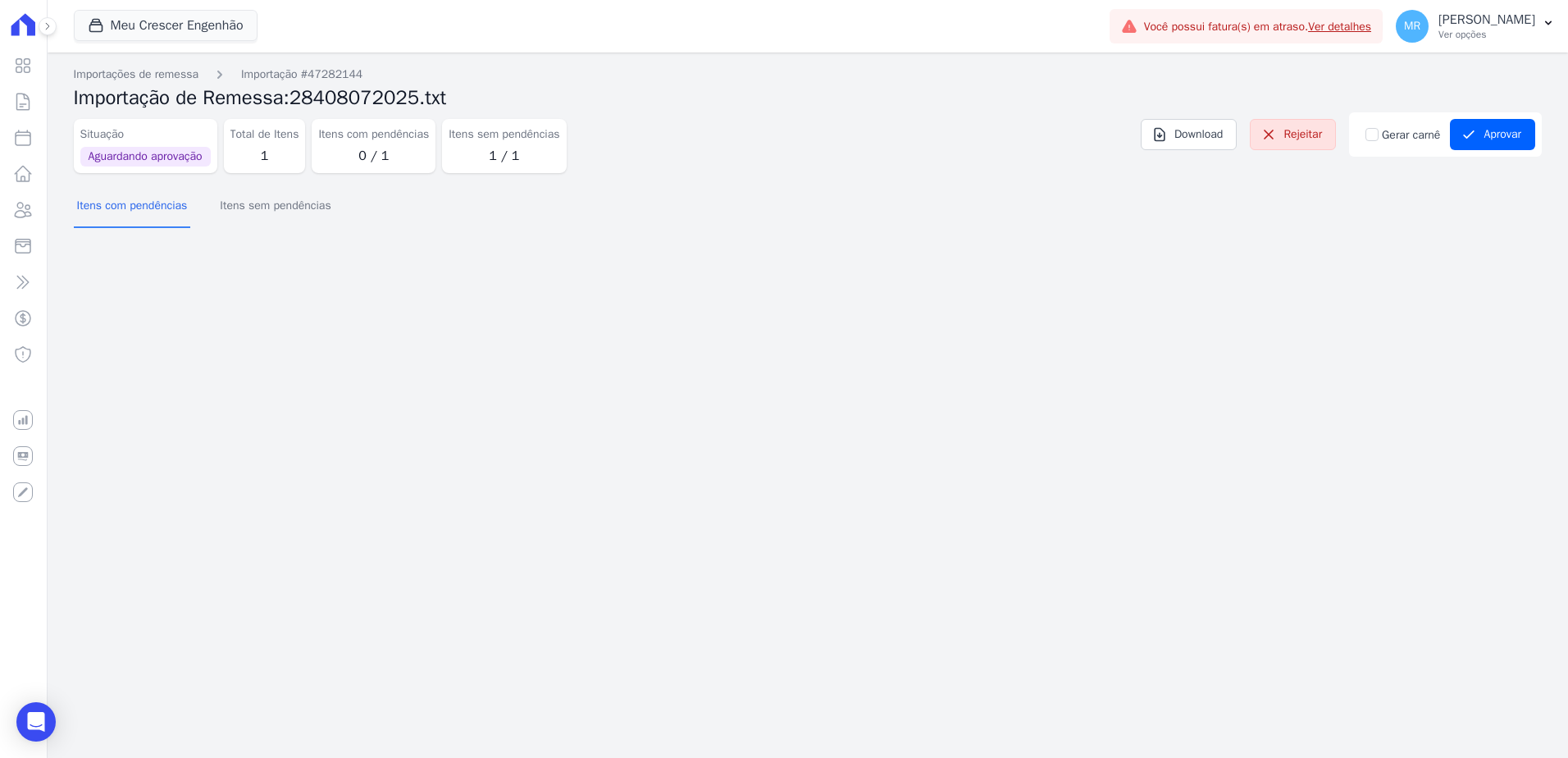 scroll, scrollTop: 0, scrollLeft: 0, axis: both 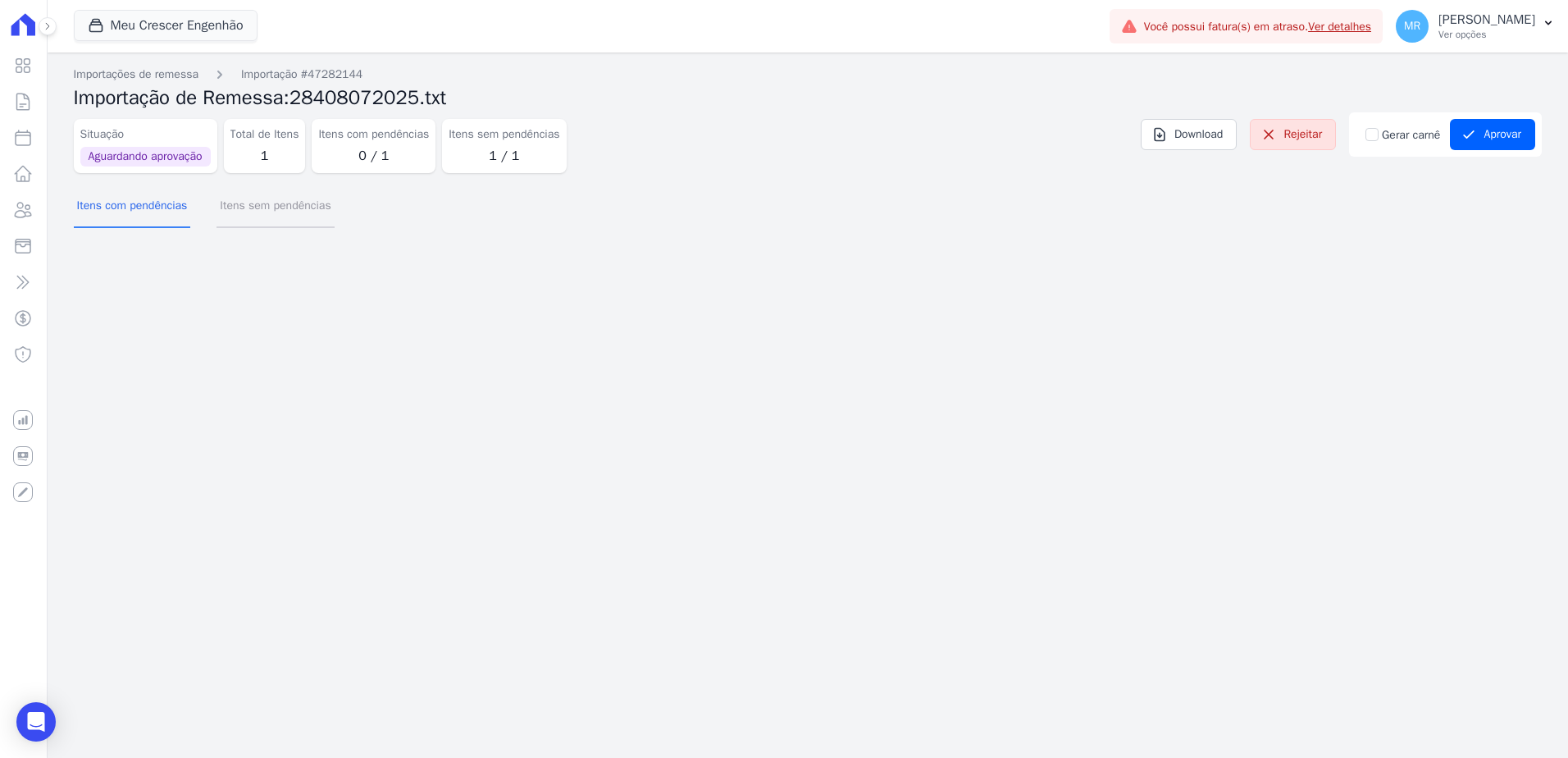 click on "Itens sem pendências" at bounding box center [275, 207] 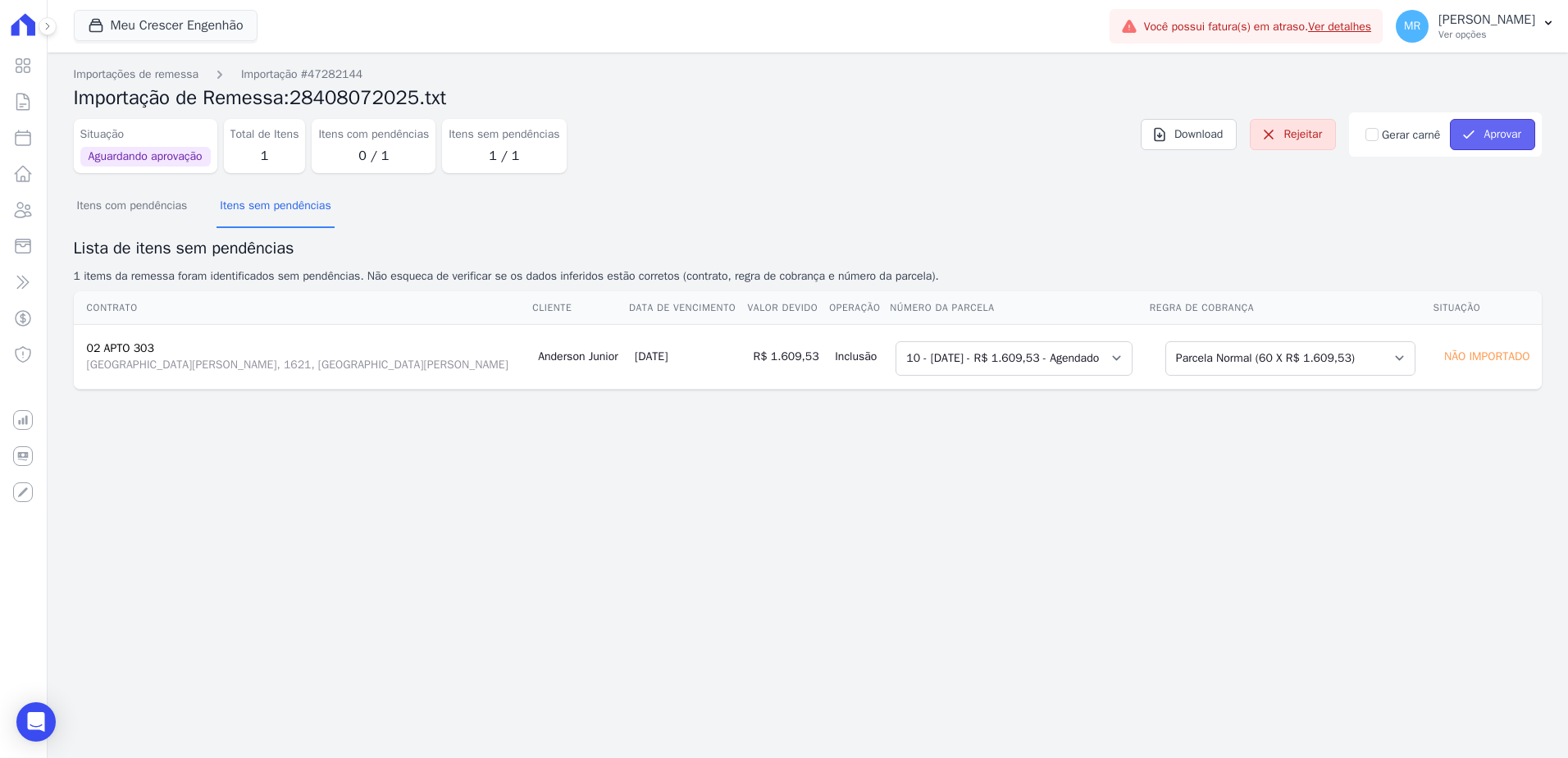 click on "Aprovar" at bounding box center [1493, 135] 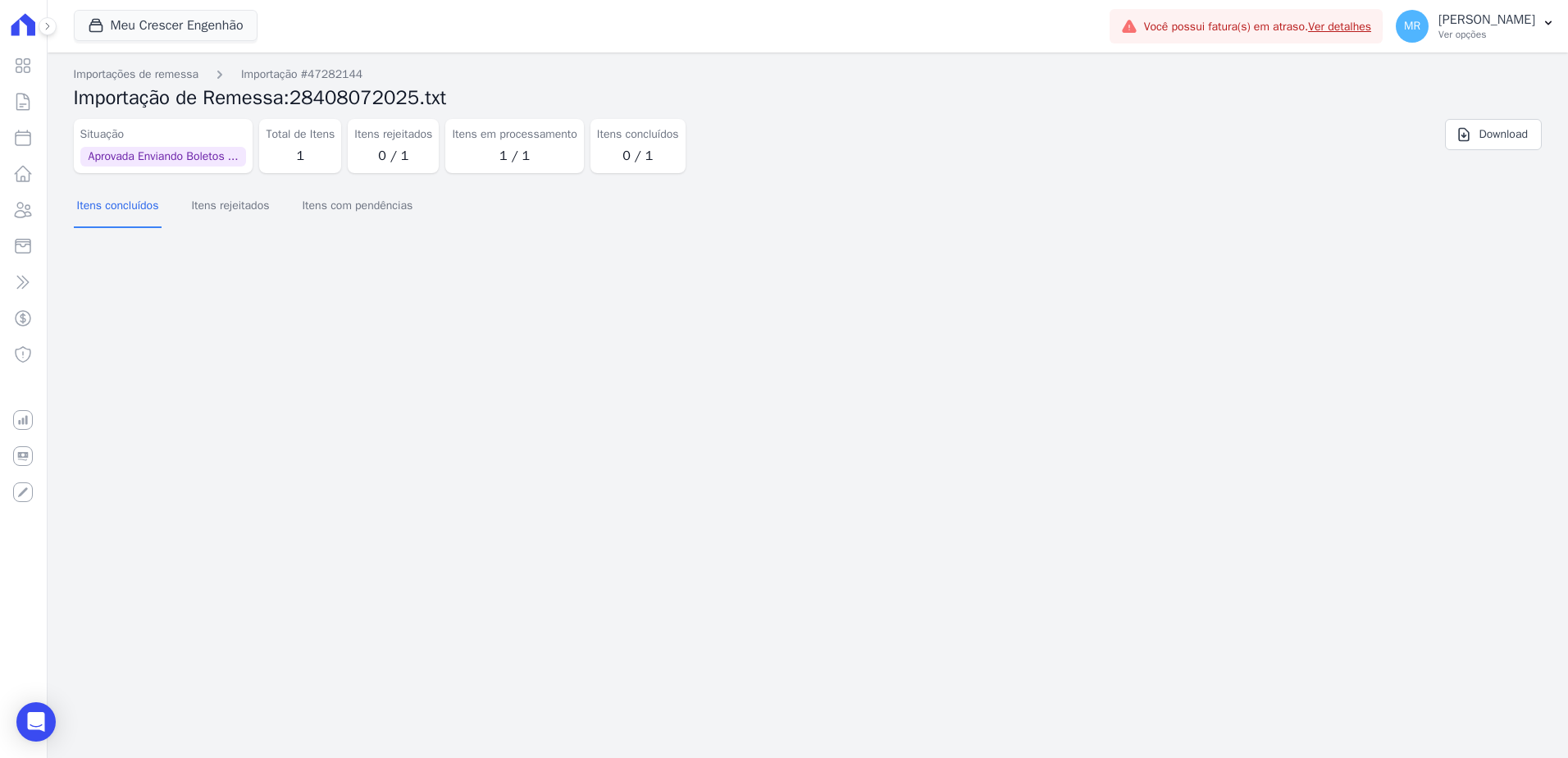 scroll, scrollTop: 0, scrollLeft: 0, axis: both 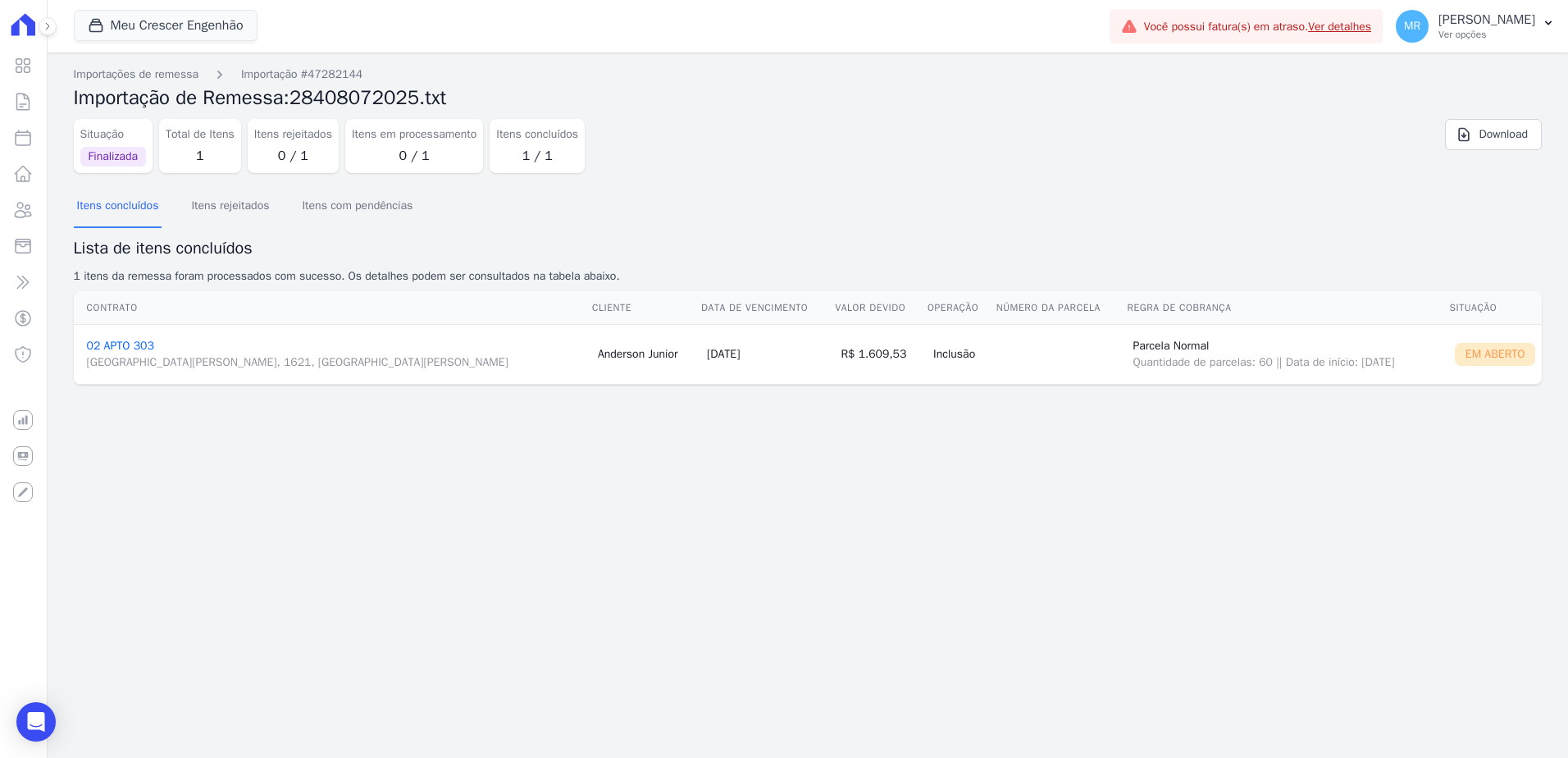 click on "02 APTO 303
[STREET_ADDRESS][PERSON_NAME][PERSON_NAME]" at bounding box center [335, 354] 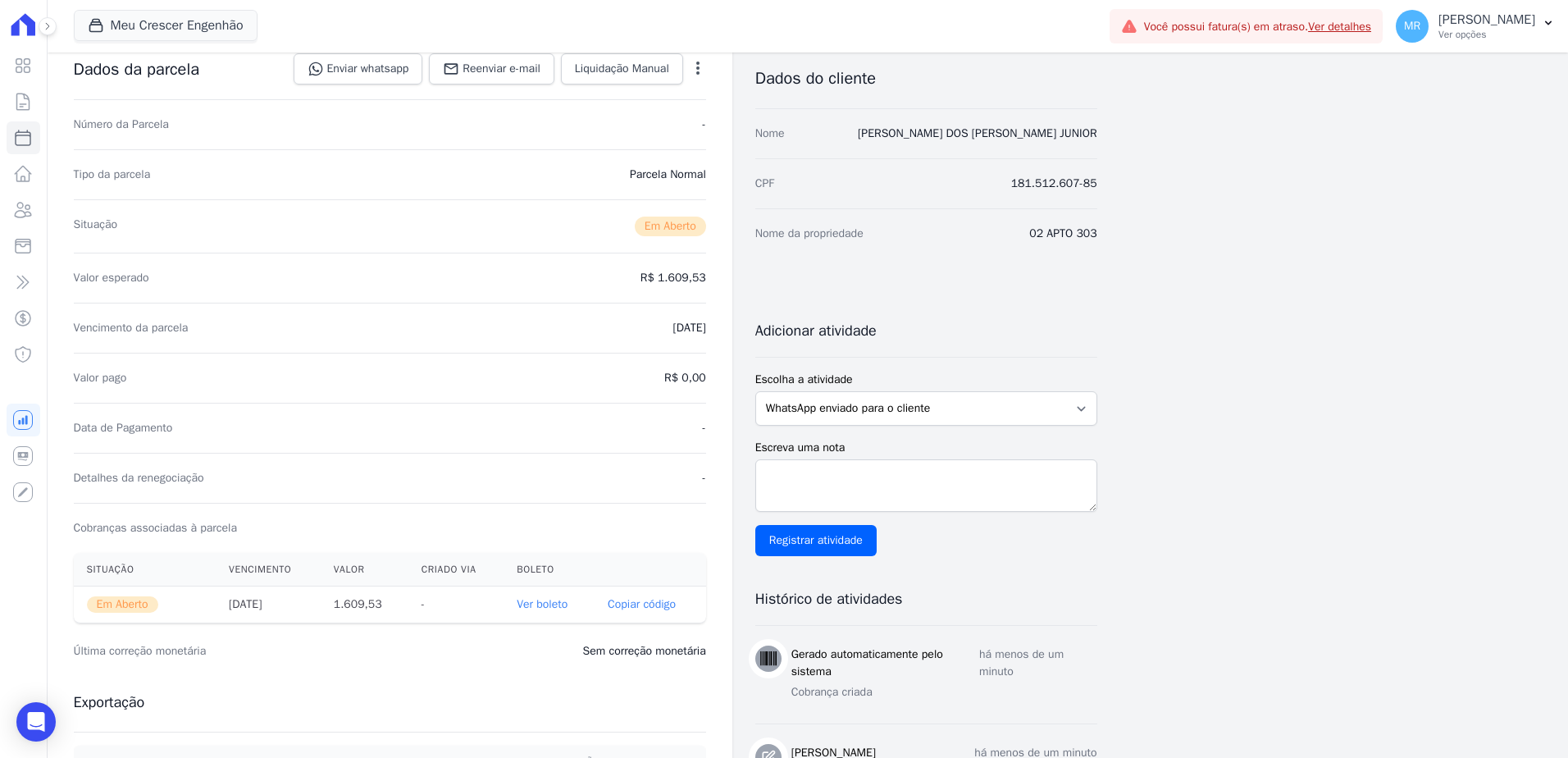 scroll, scrollTop: 410, scrollLeft: 0, axis: vertical 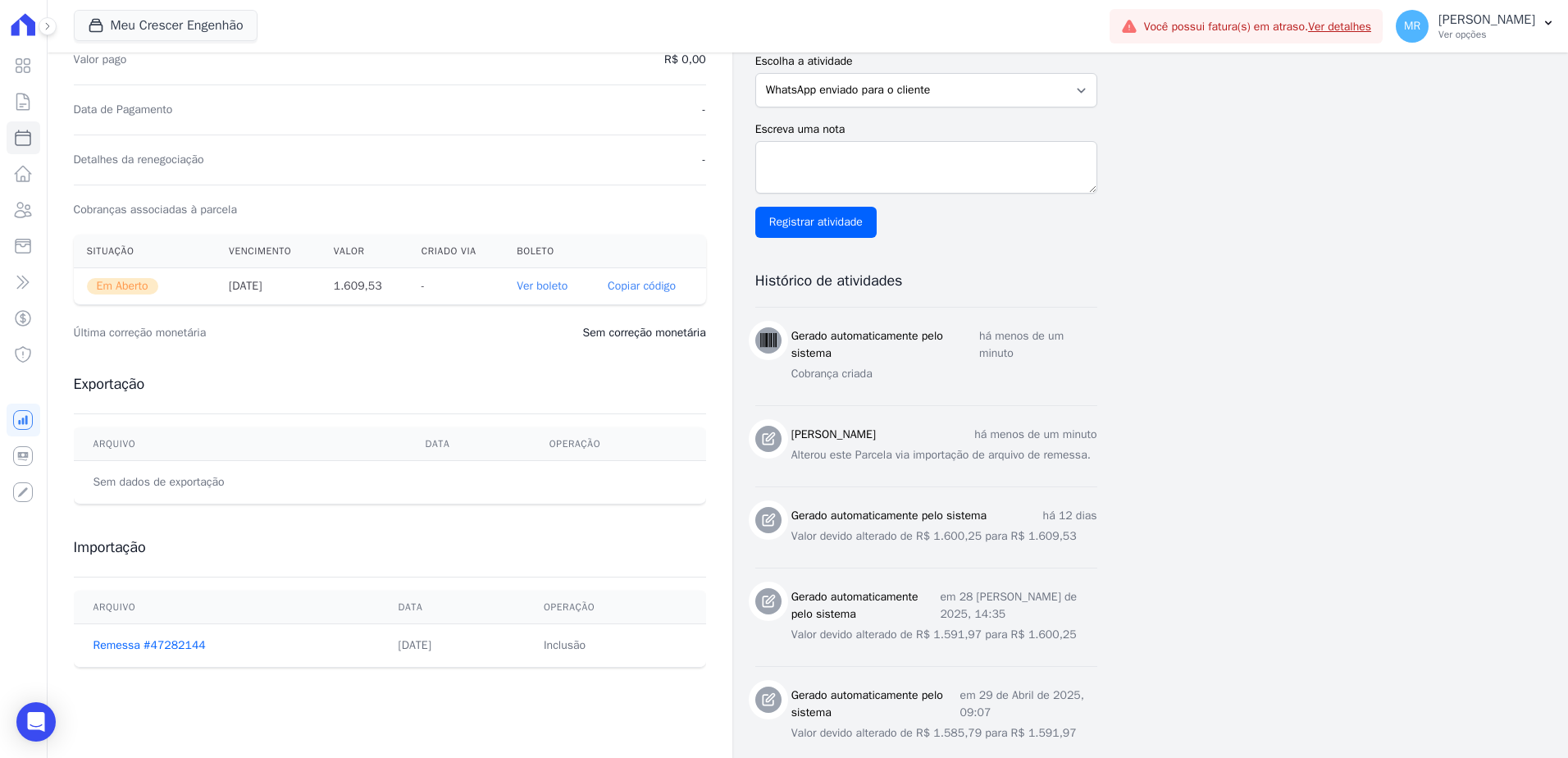 click on "Copiar código" at bounding box center [641, 286] 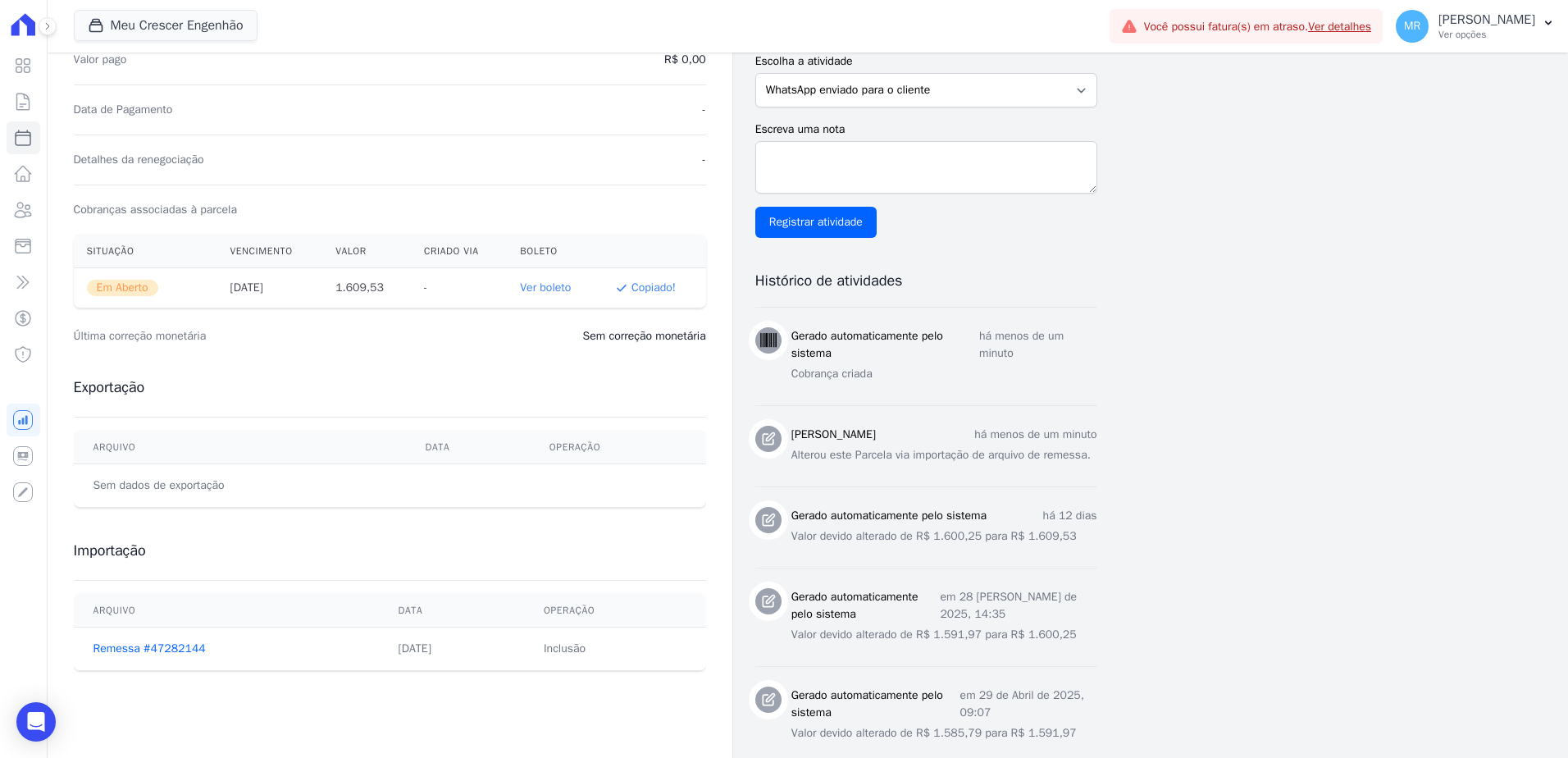 click on "Ver boleto" at bounding box center [545, 287] 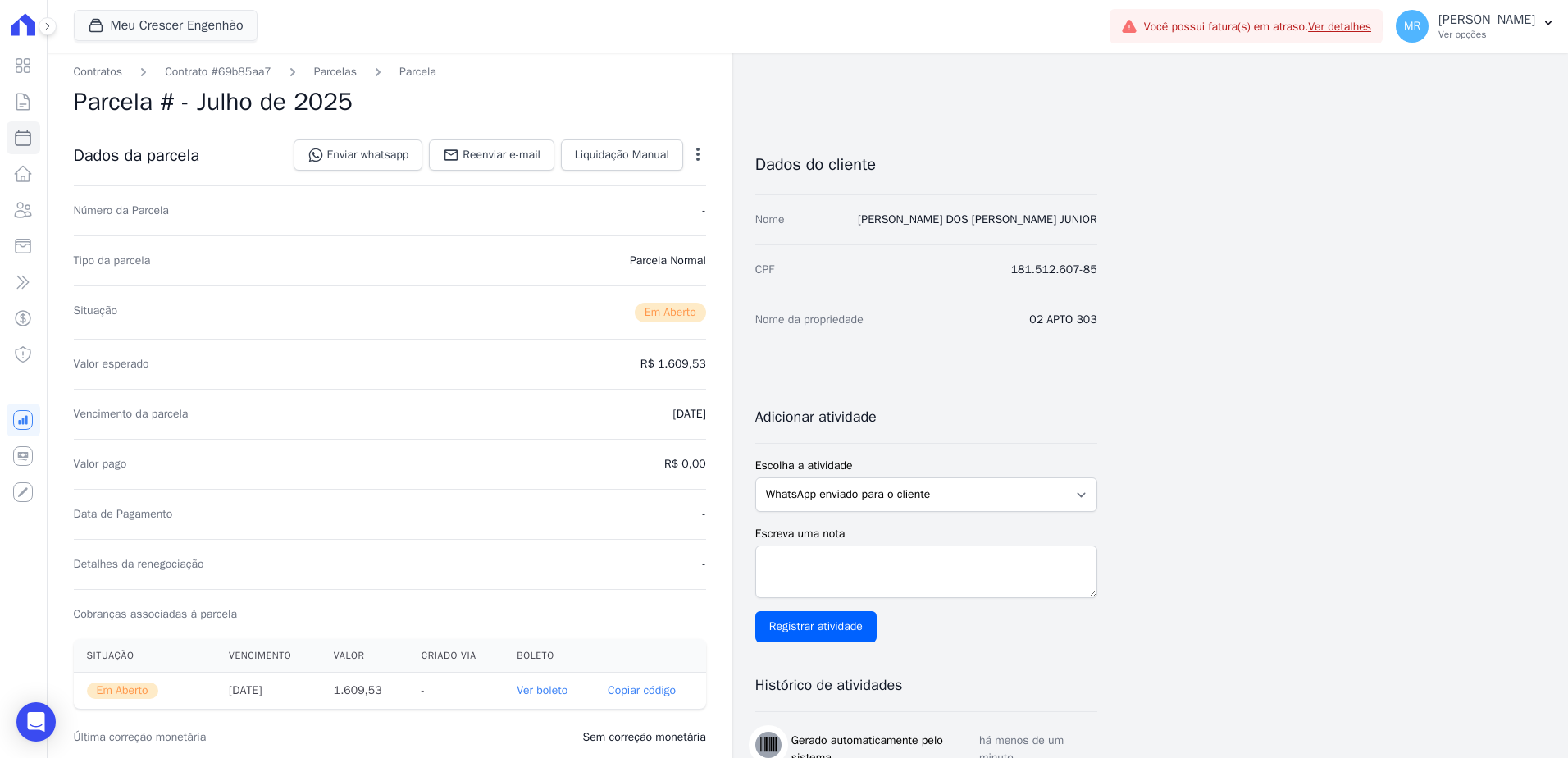 scroll, scrollTop: 0, scrollLeft: 0, axis: both 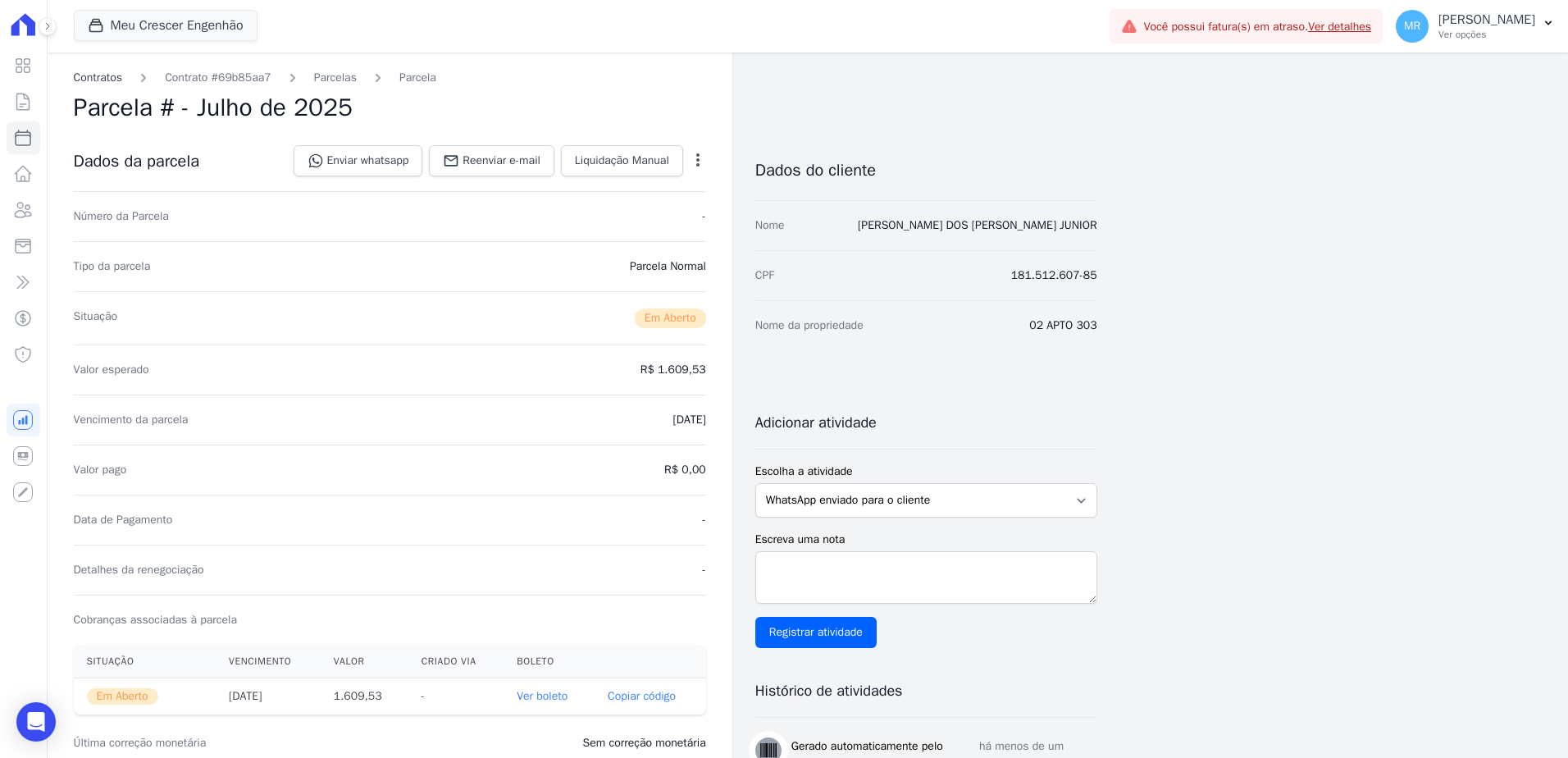 click on "Contratos" at bounding box center (98, 77) 